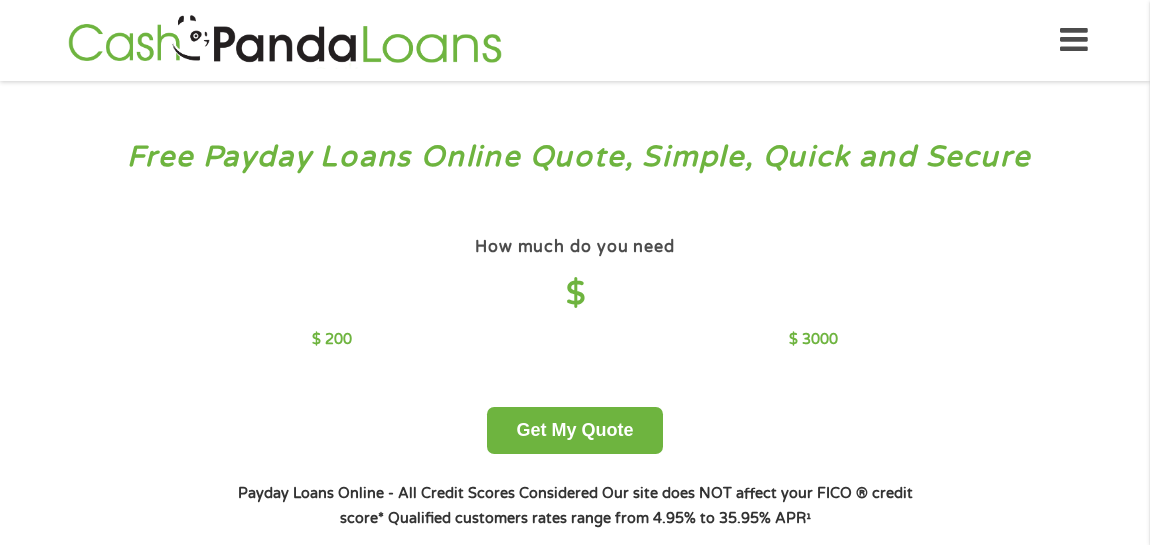 scroll, scrollTop: 0, scrollLeft: 0, axis: both 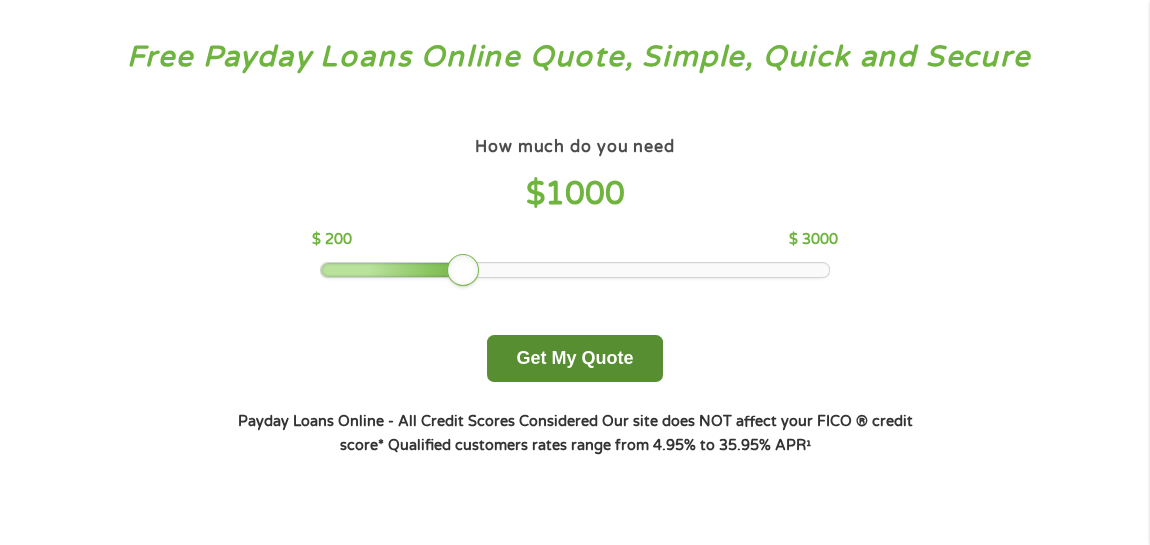 click on "Get My Quote" at bounding box center [574, 358] 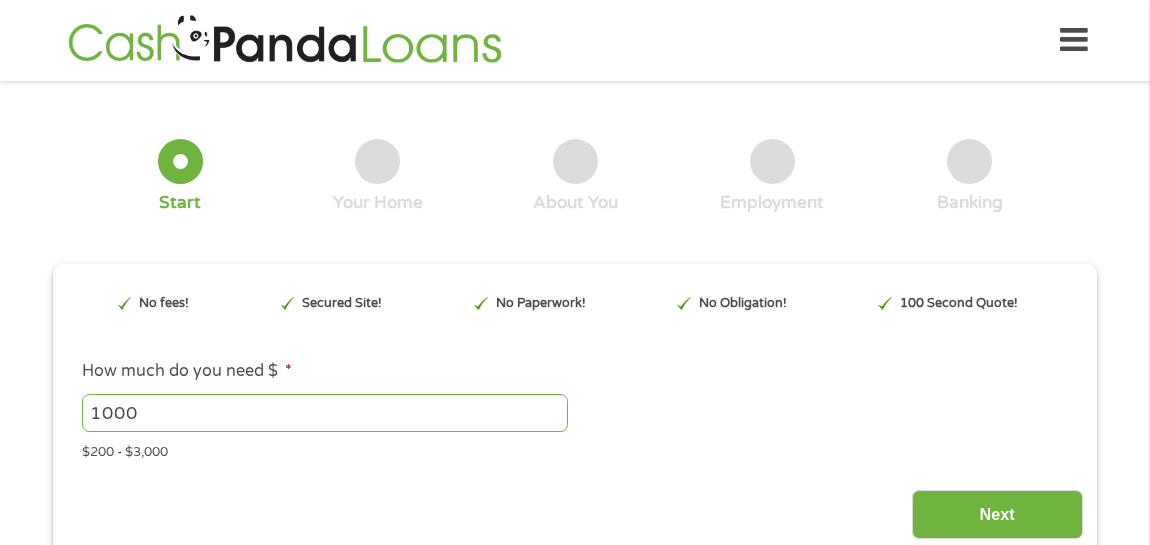 scroll, scrollTop: 0, scrollLeft: 0, axis: both 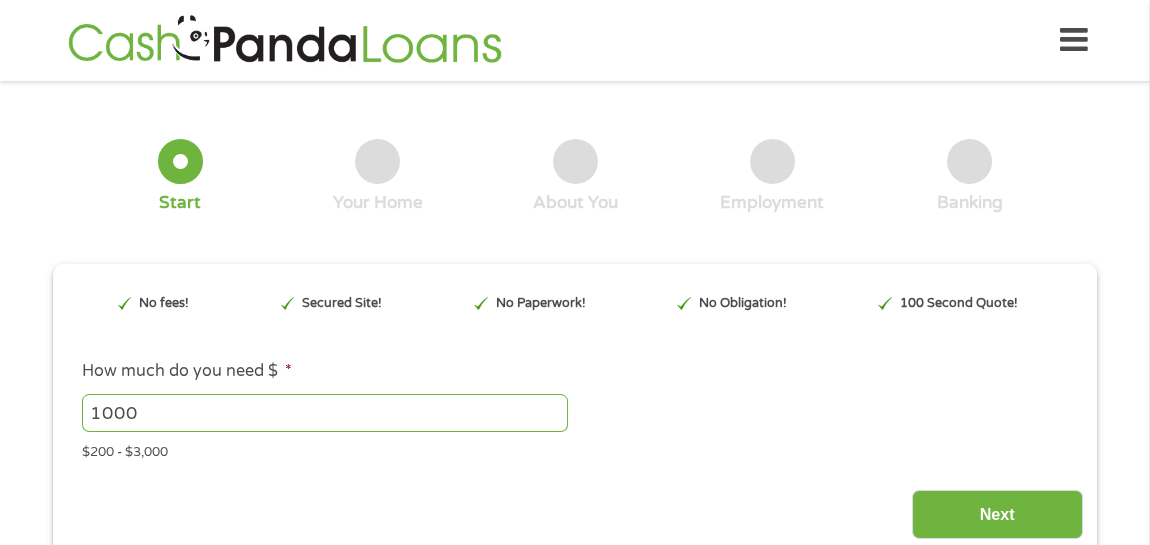 type on "EAIaIQobChMIuIicjff2jgMVobdaBR3TDAEFEAAYBCAAEgLNC_D_BwE" 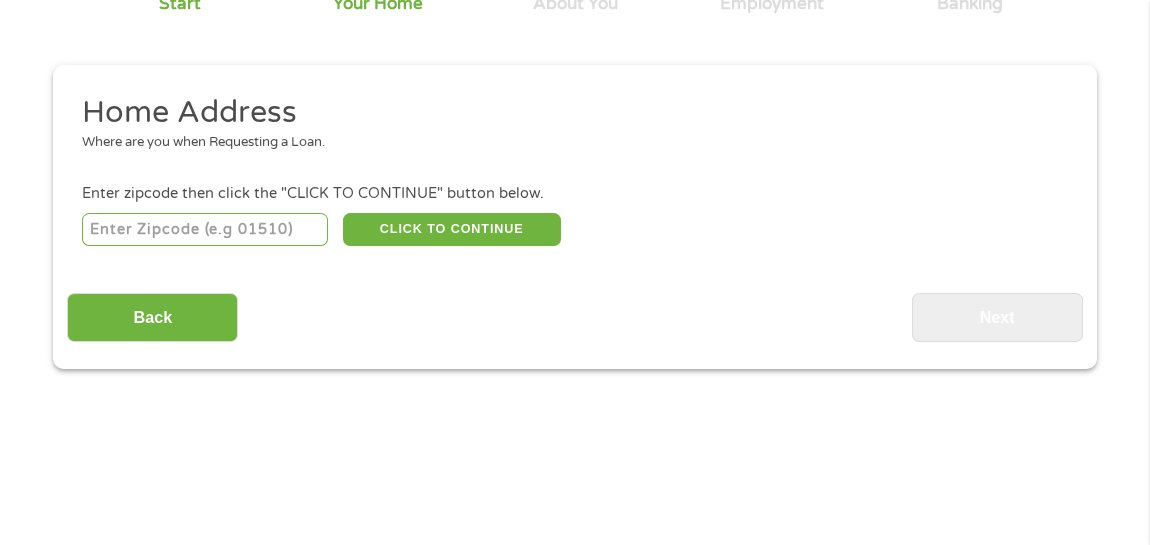 scroll, scrollTop: 200, scrollLeft: 0, axis: vertical 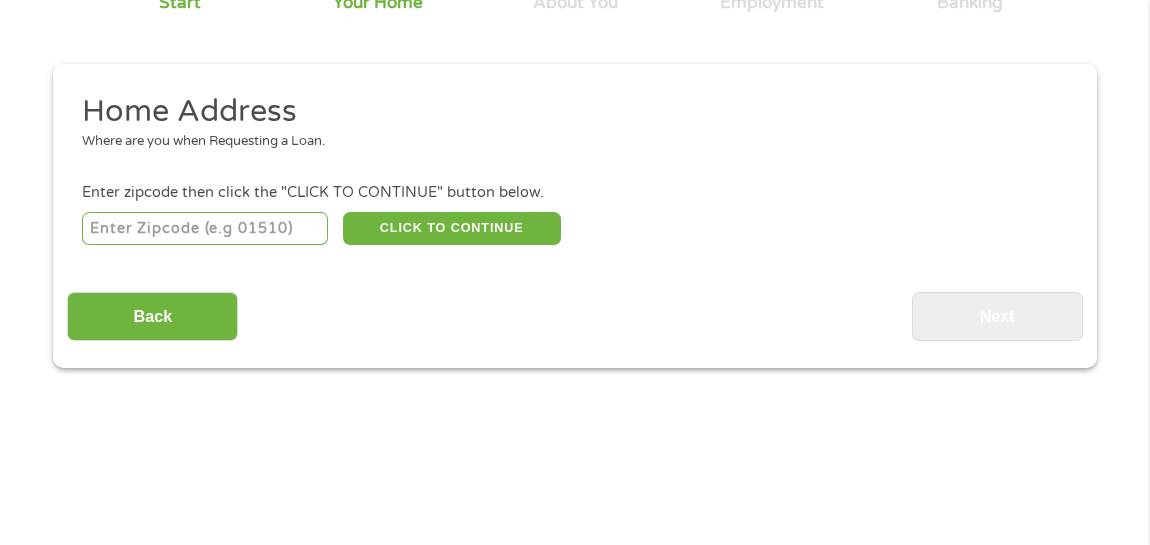 click at bounding box center (205, 229) 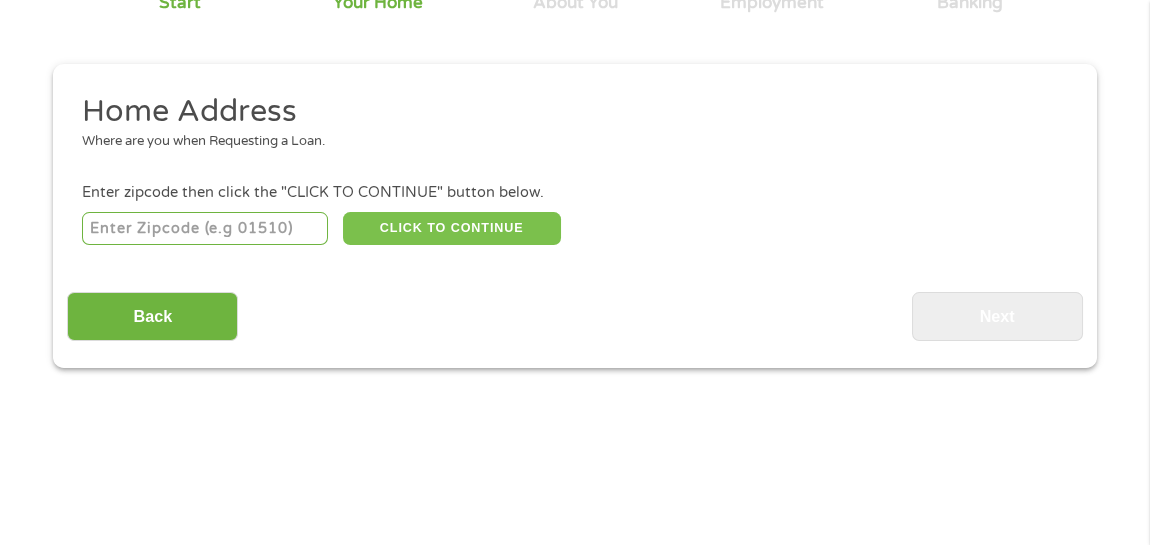 type on "[NUMBER]" 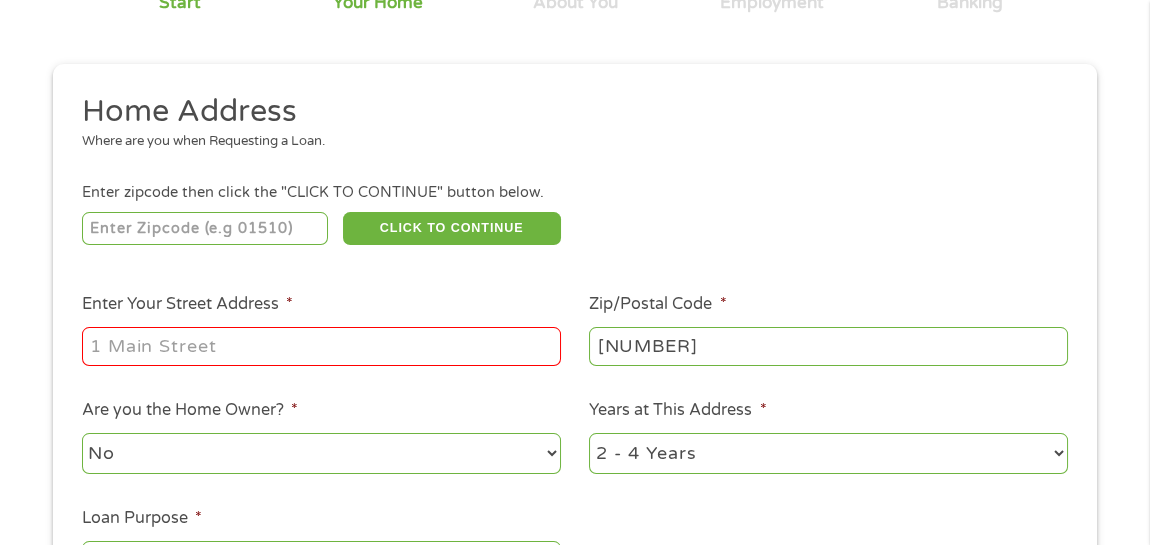 click on "Enter Your Street Address *" at bounding box center (321, 346) 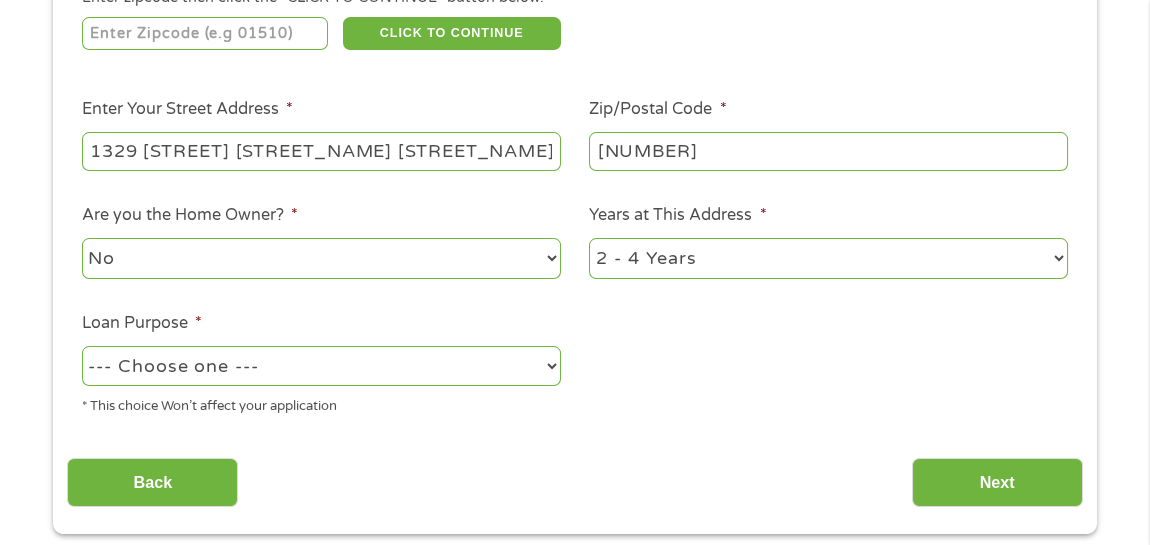 scroll, scrollTop: 400, scrollLeft: 0, axis: vertical 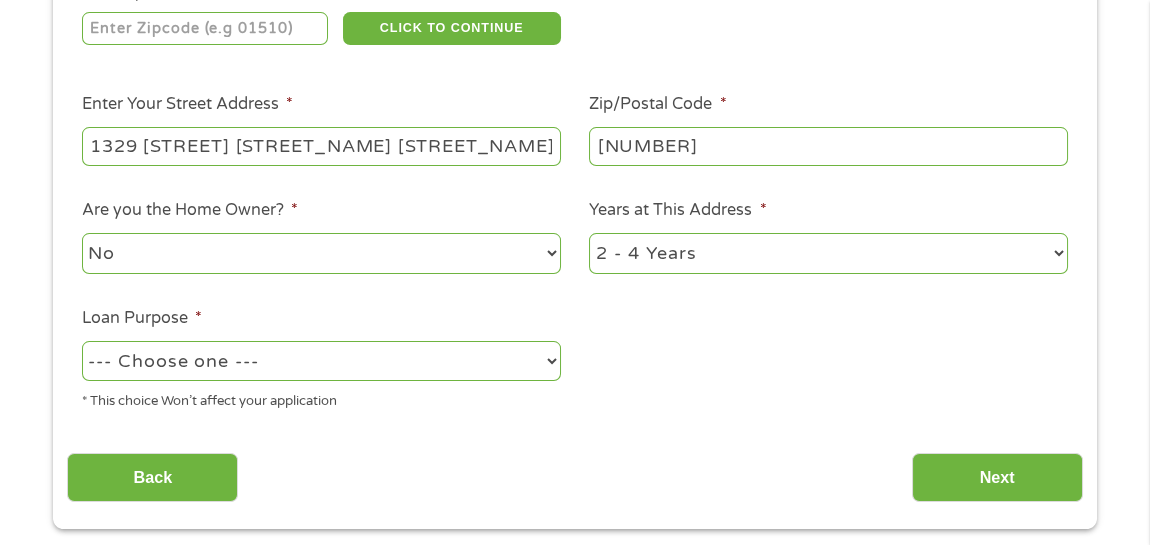 type on "1329 [STREET] [STREET_NAME] [STREET_NAME]" 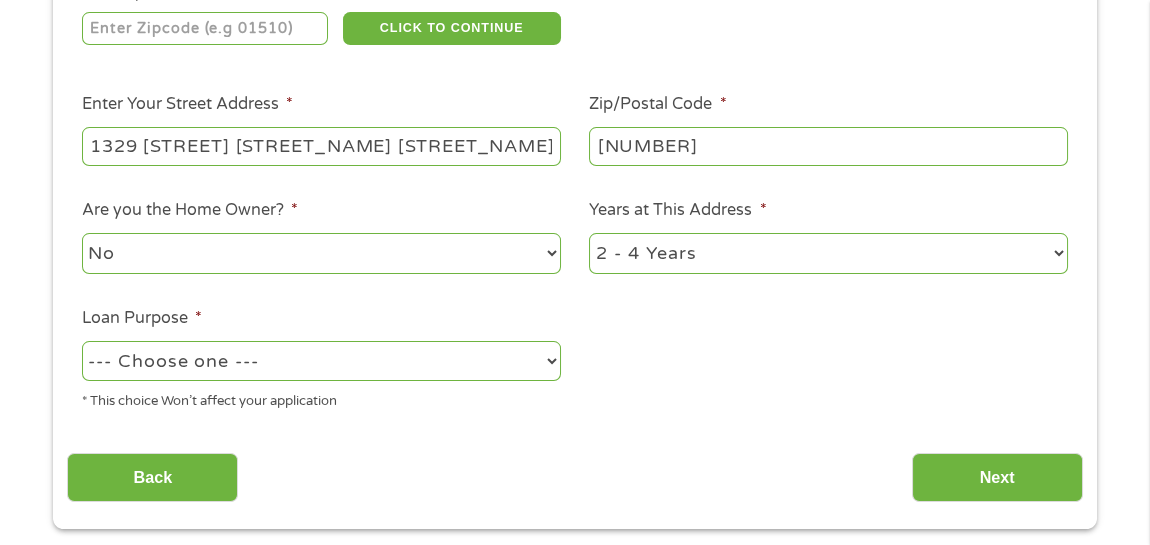 click on "--- Choose one --- Pay Bills Debt Consolidation Home Improvement Major Purchase Car Loan Short Term Cash Medical Expenses Other" at bounding box center [321, 361] 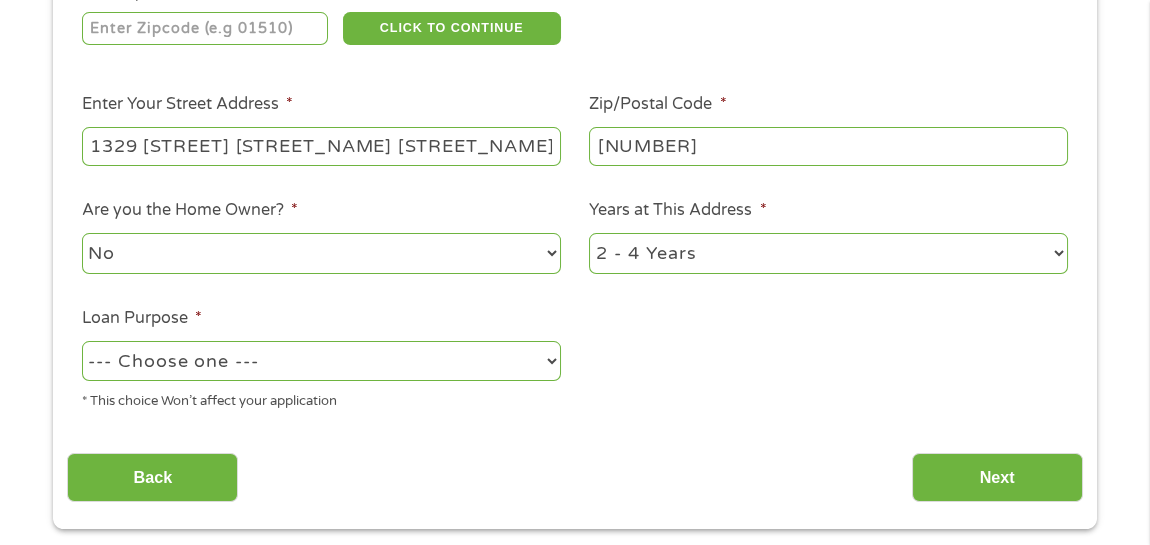 select on "paybills" 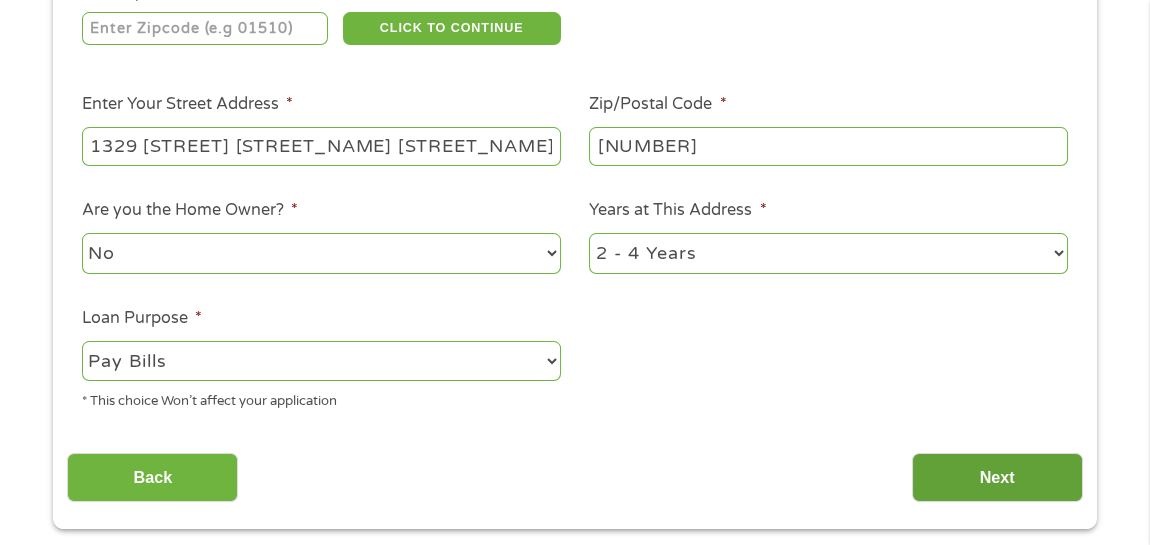 click on "Next" at bounding box center [997, 477] 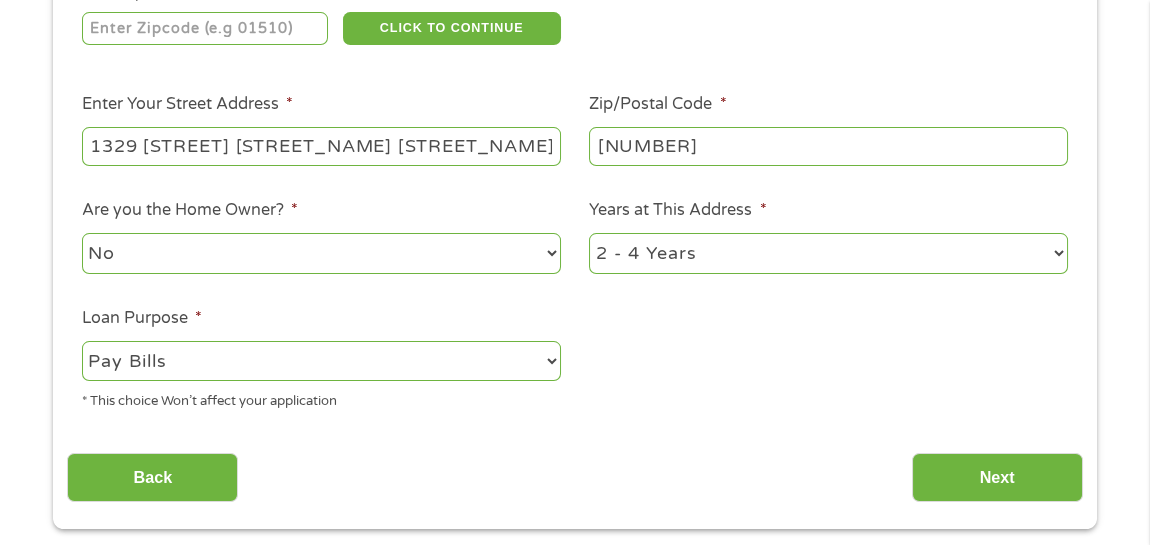 scroll, scrollTop: 7, scrollLeft: 8, axis: both 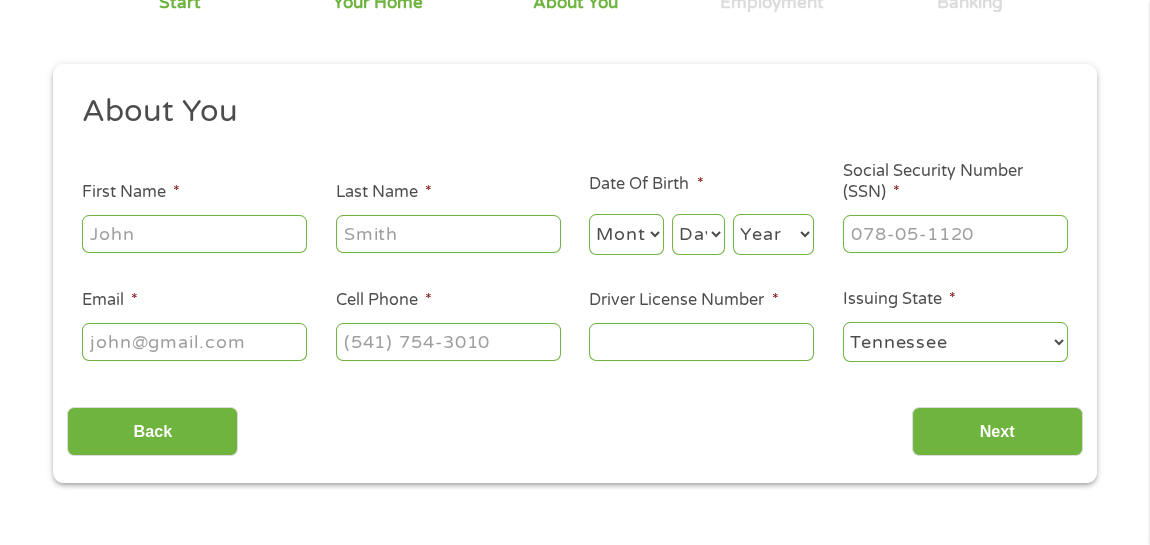 click on "First Name *" at bounding box center (194, 218) 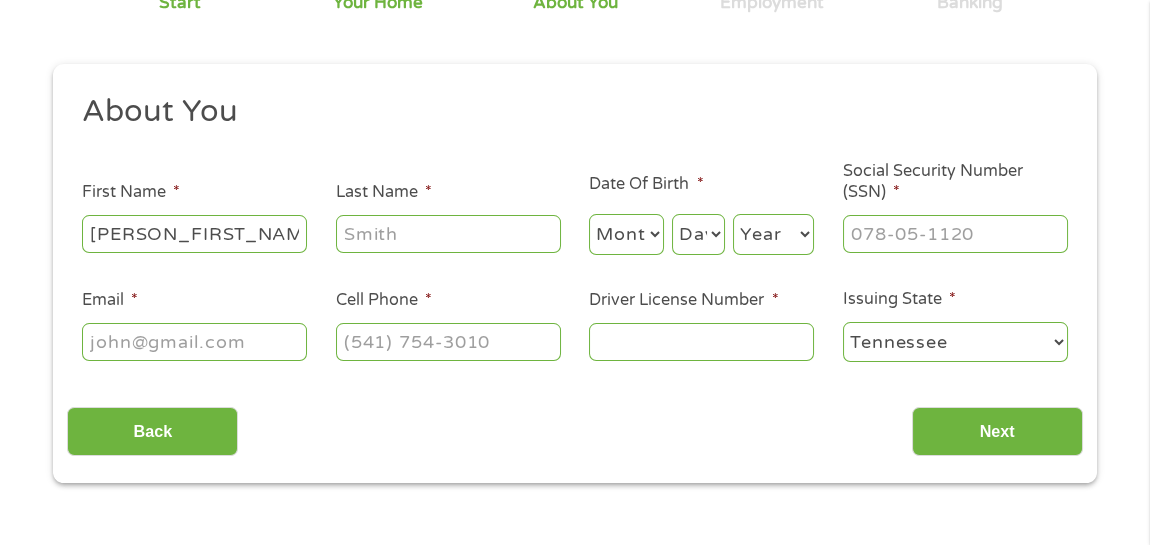 type on "[PERSON_FIRST_NAME]" 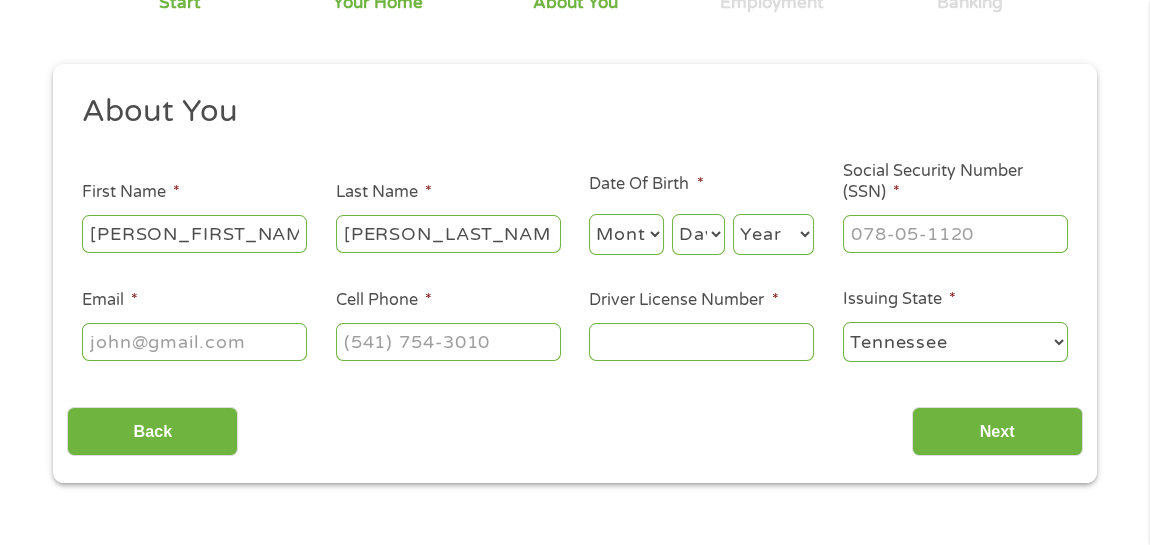 type on "[PERSON_LAST_NAME]" 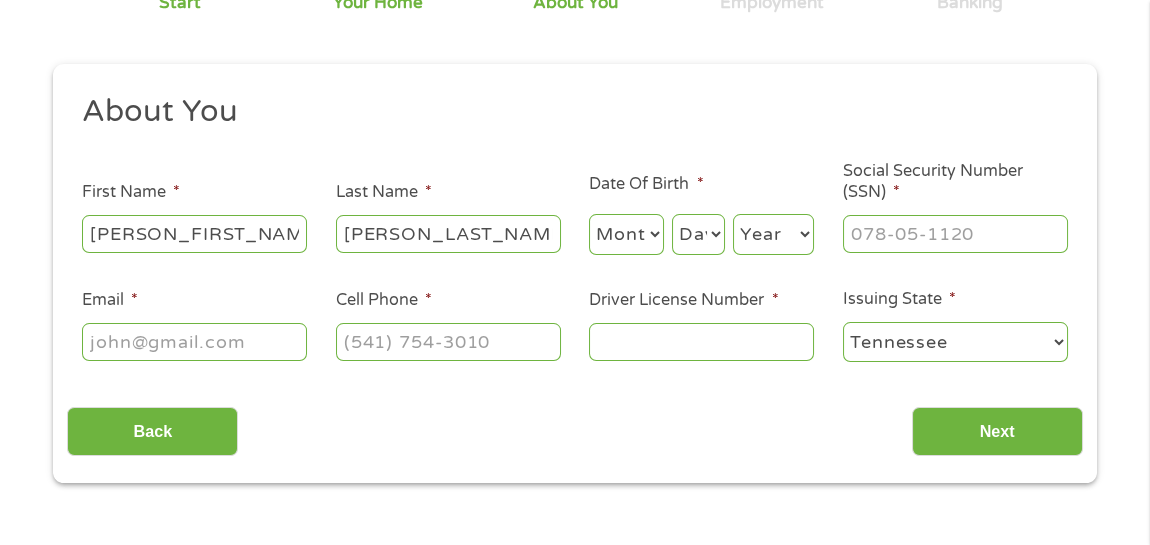 select on "11" 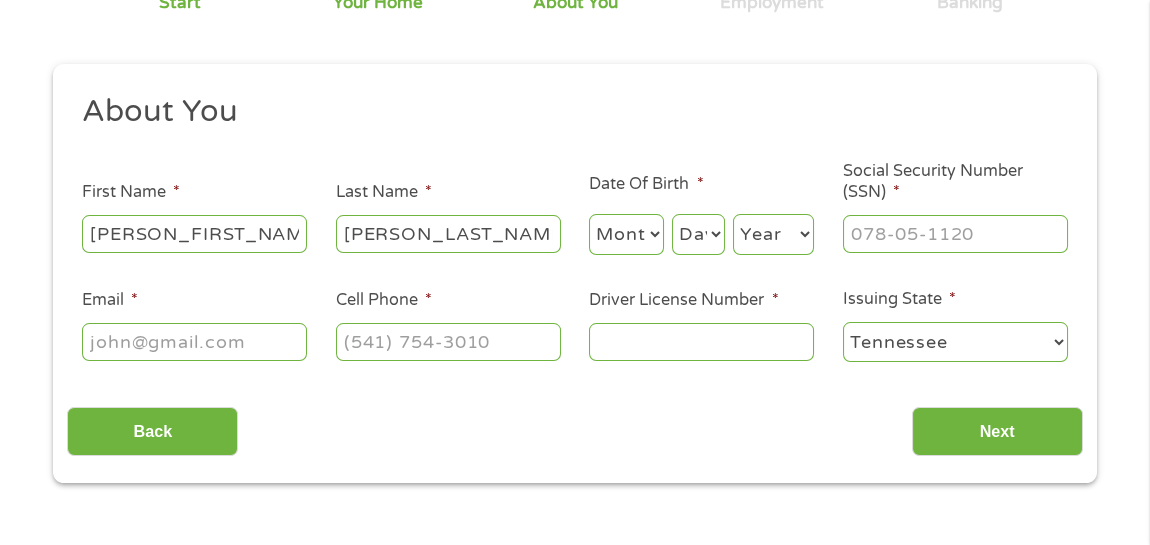 click on "Month 1 2 3 4 5 6 7 8 9 10 11 12" at bounding box center (626, 234) 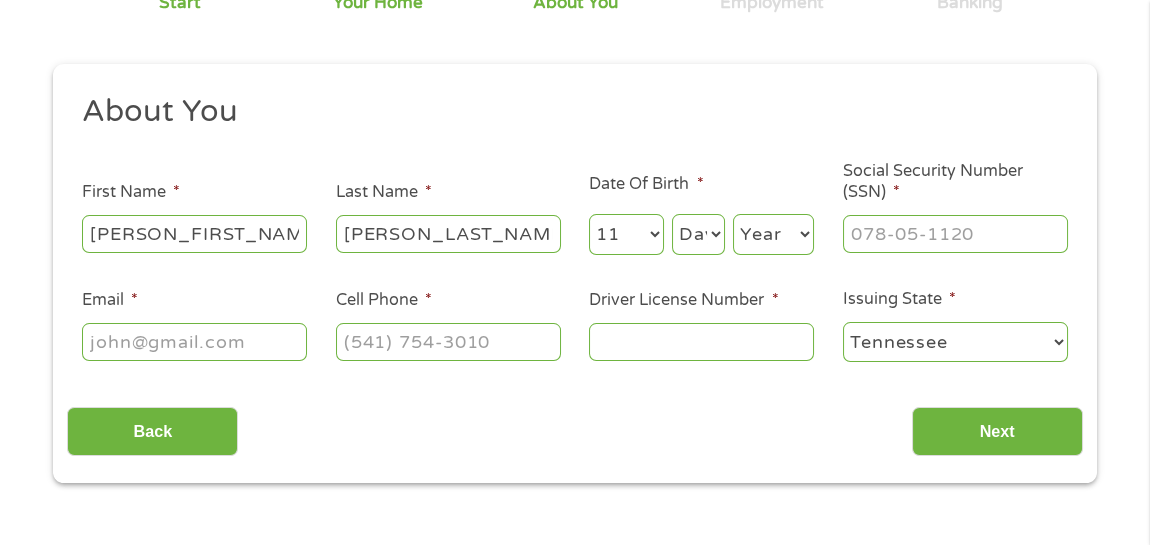 click on "Day 1 2 3 4 5 6 7 8 9 10 11 12 13 14 15 16 17 18 19 20 21 22 23 24 25 26 27 28 29 30 31" at bounding box center [698, 234] 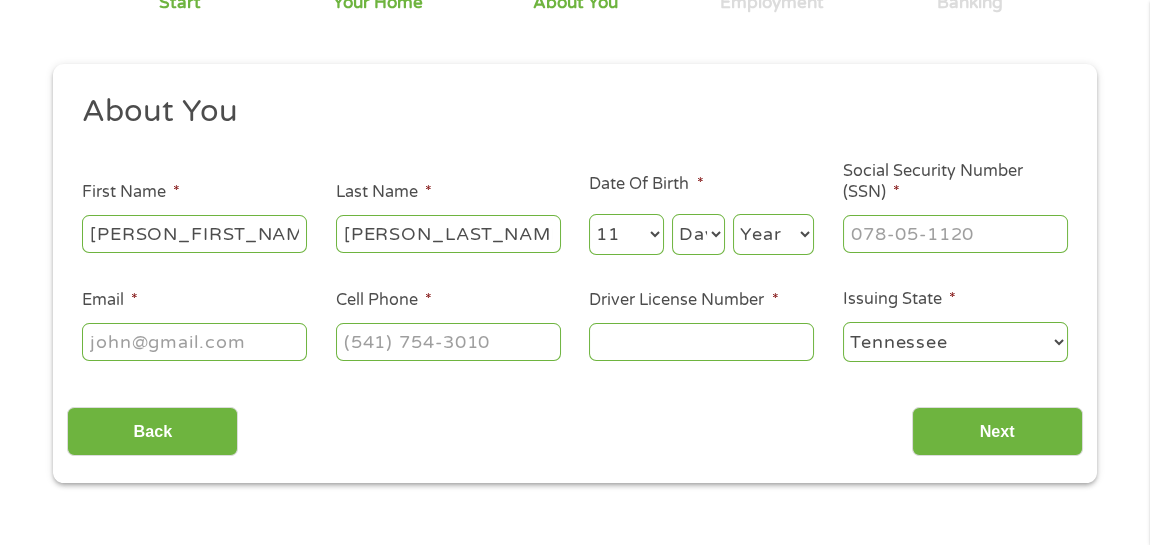 select on "21" 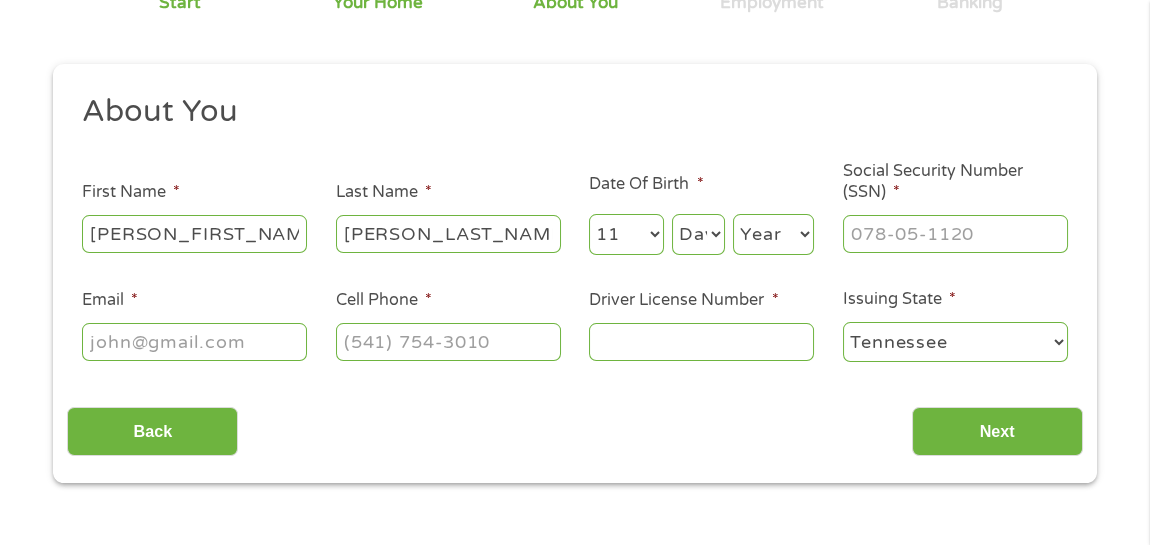 click on "Day 1 2 3 4 5 6 7 8 9 10 11 12 13 14 15 16 17 18 19 20 21 22 23 24 25 26 27 28 29 30 31" at bounding box center (698, 234) 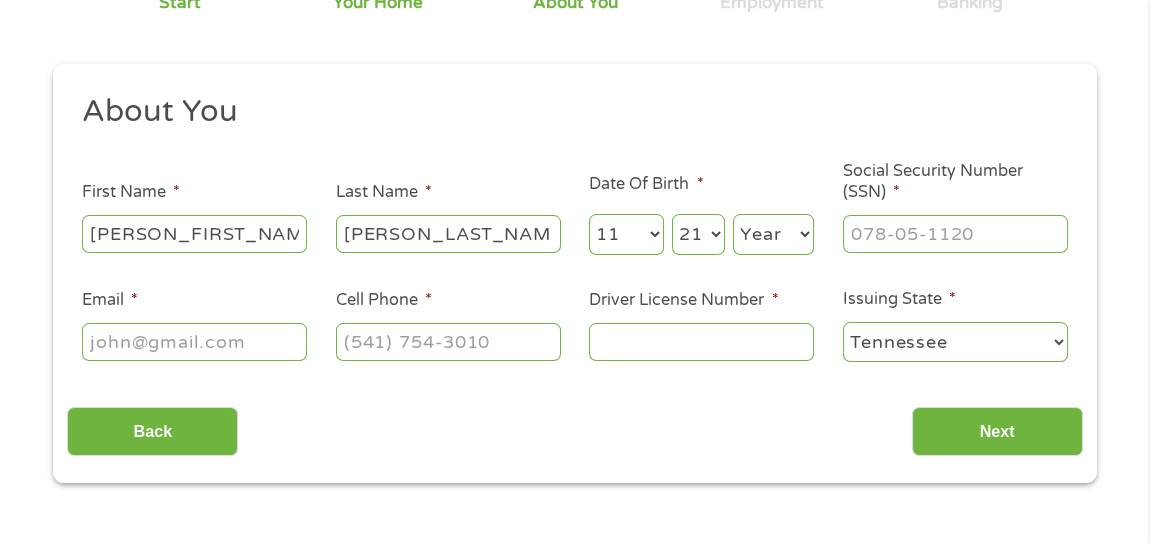 click on "Year 2007 2006 2005 2004 2003 2002 2001 2000 1999 1998 1997 1996 1995 1994 1993 1992 1991 1990 1989 1988 1987 1986 1985 1984 1983 1982 1981 1980 1979 1978 1977 1976 1975 1974 1973 1972 1971 1970 1969 1968 1967 1966 1965 1964 1963 1962 1961 1960 1959 1958 1957 1956 1955 1954 1953 1952 1951 1950 1949 1948 1947 1946 1945 1944 1943 1942 1941 1940 1939 1938 1937 1936 1935 1934 1933 1932 1931 1930 1929 1928 1927 1926 1925 1924 1923 1922 1921 1920" at bounding box center (773, 234) 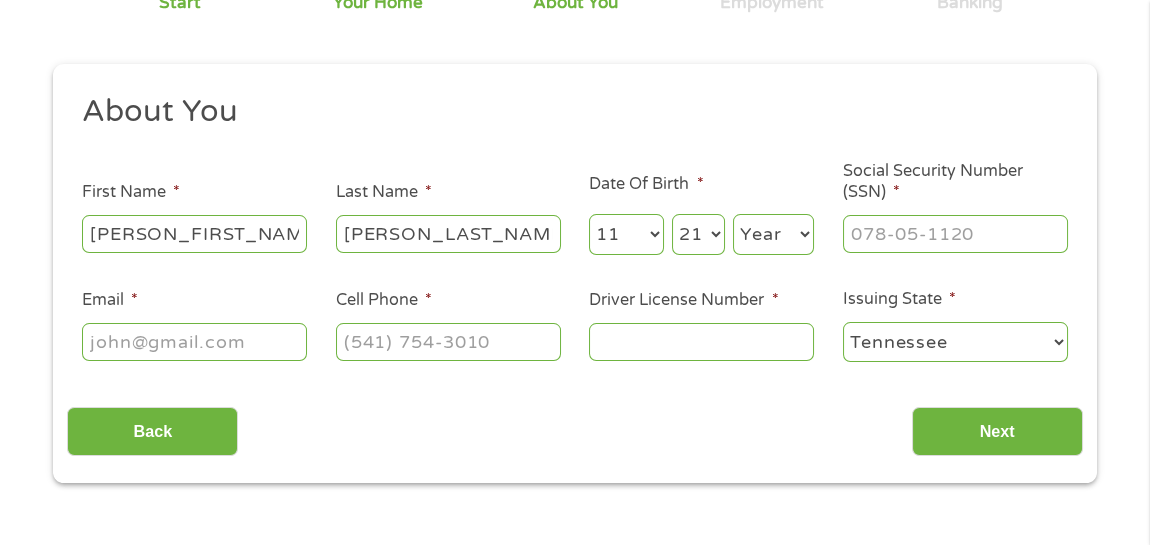 select on "1976" 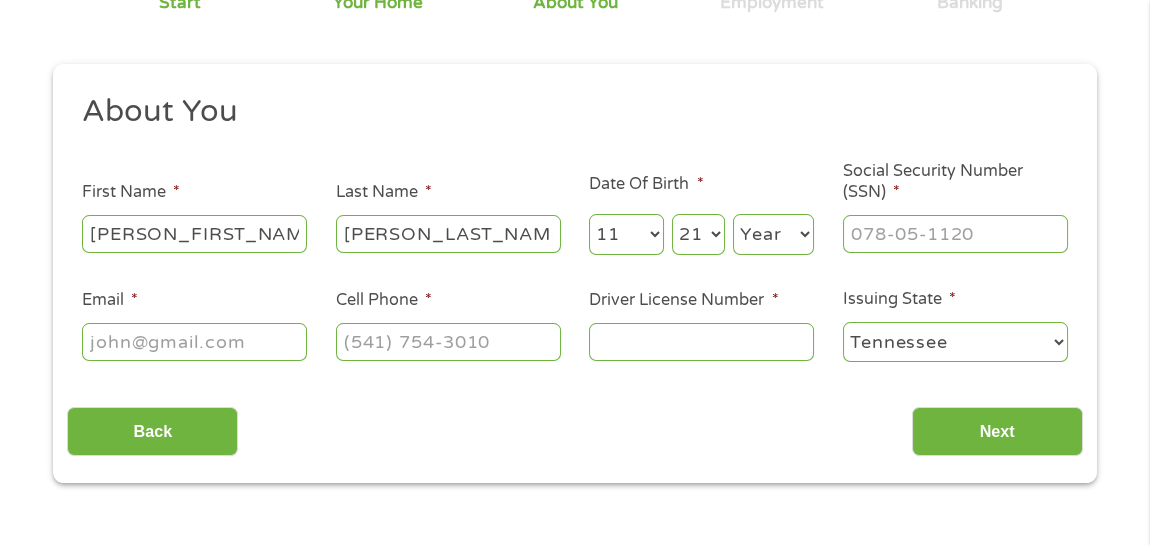 click on "Year 2007 2006 2005 2004 2003 2002 2001 2000 1999 1998 1997 1996 1995 1994 1993 1992 1991 1990 1989 1988 1987 1986 1985 1984 1983 1982 1981 1980 1979 1978 1977 1976 1975 1974 1973 1972 1971 1970 1969 1968 1967 1966 1965 1964 1963 1962 1961 1960 1959 1958 1957 1956 1955 1954 1953 1952 1951 1950 1949 1948 1947 1946 1945 1944 1943 1942 1941 1940 1939 1938 1937 1936 1935 1934 1933 1932 1931 1930 1929 1928 1927 1926 1925 1924 1923 1922 1921 1920" at bounding box center (773, 234) 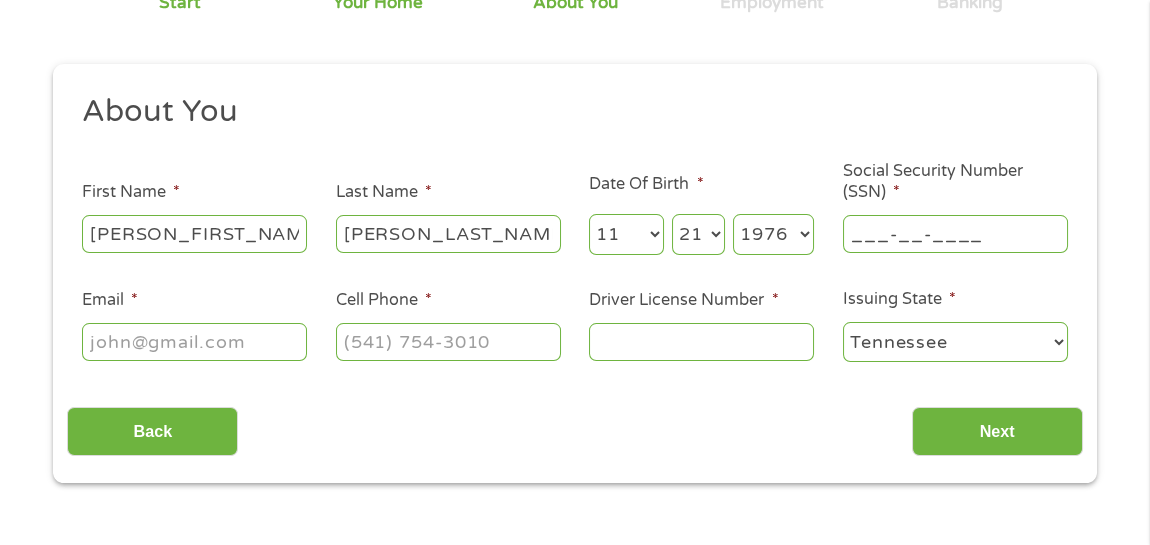 click on "___-__-____" at bounding box center (955, 234) 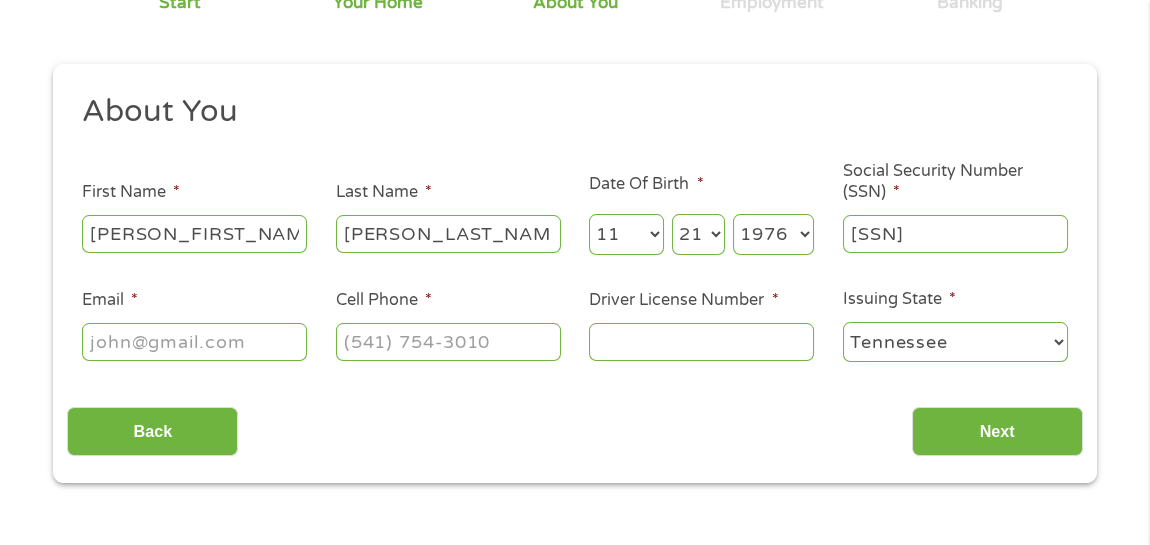 type on "[SSN]" 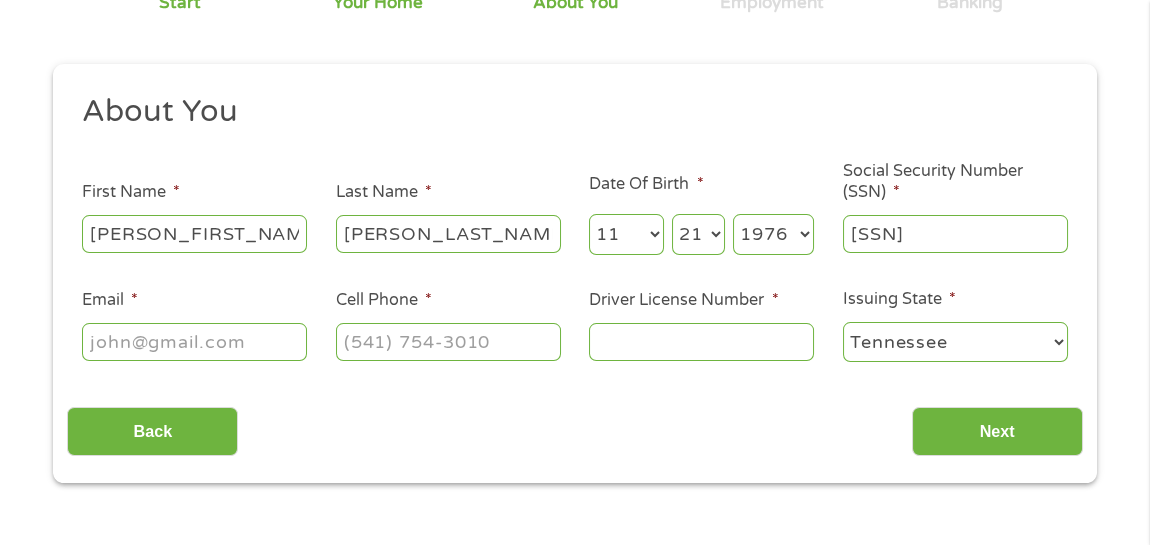 click on "Email *" at bounding box center (194, 342) 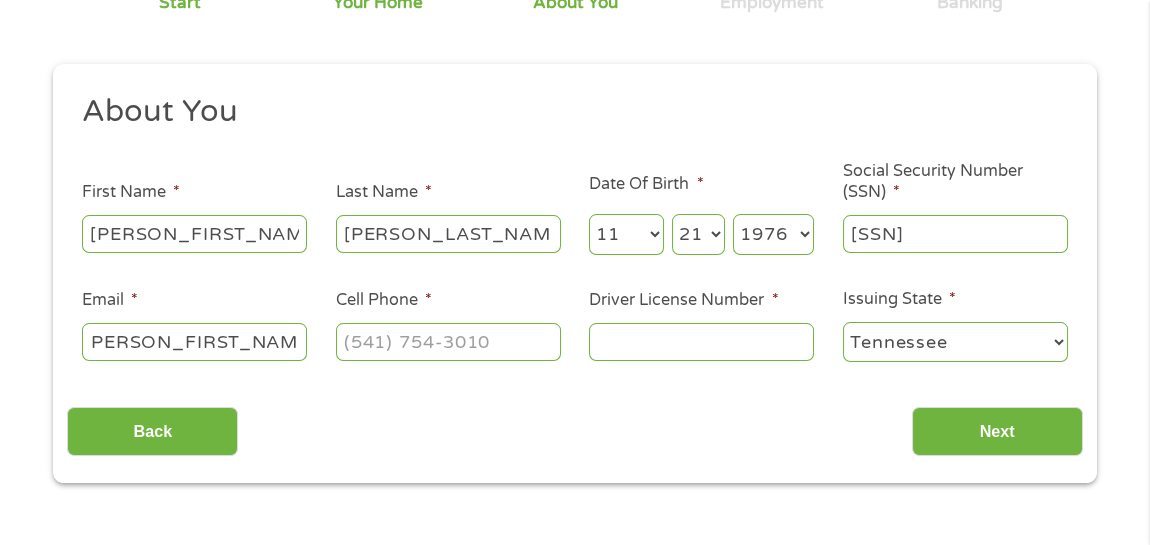 scroll, scrollTop: 0, scrollLeft: 25, axis: horizontal 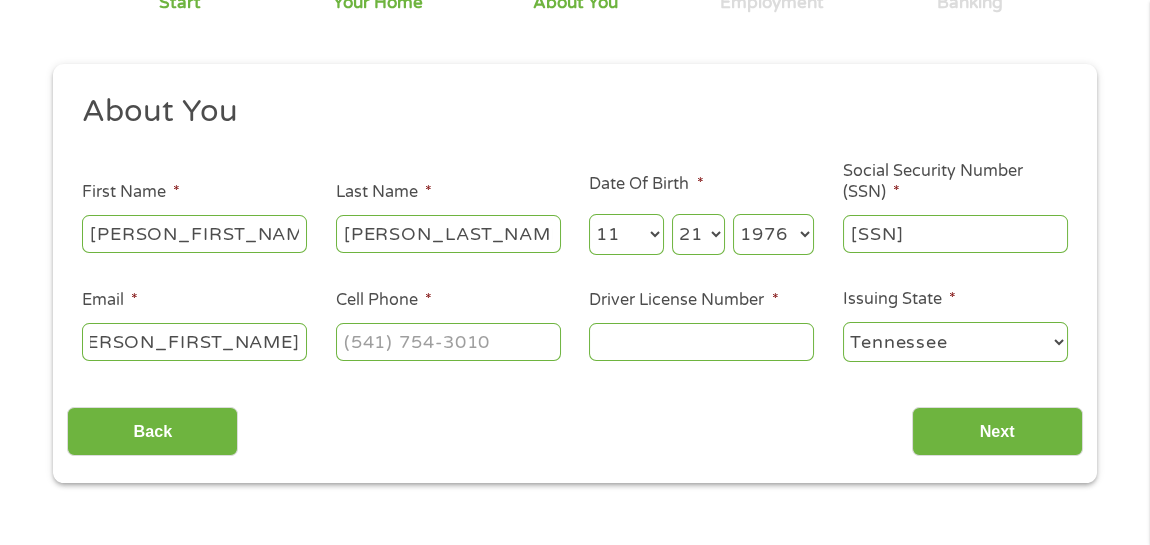 type on "[PERSON_FIRST_NAME][PERSON_LAST_NAME]@[DOMAIN]" 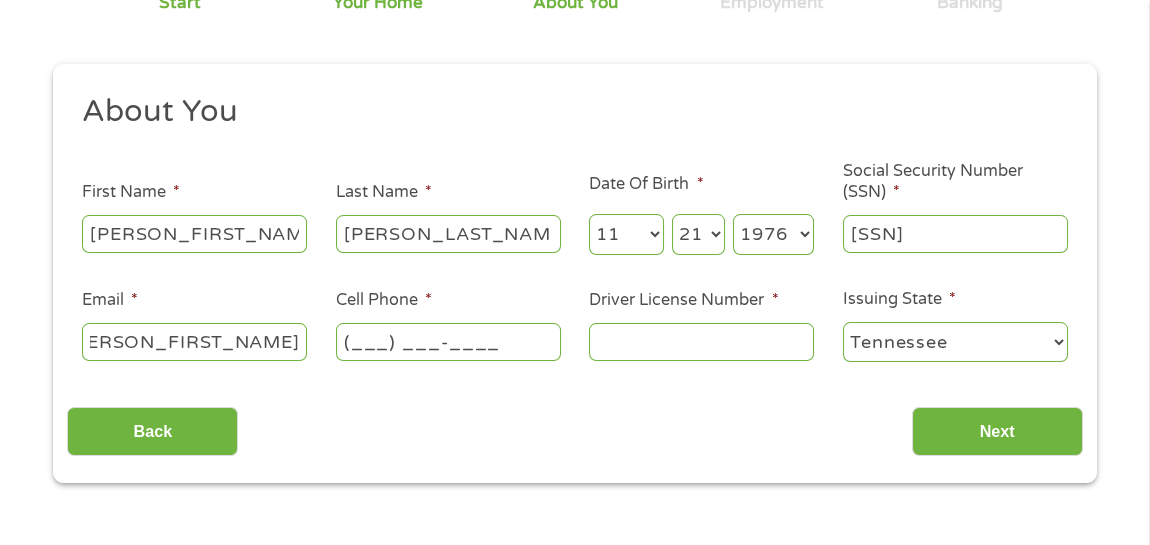 click on "(___) ___-____" at bounding box center (448, 342) 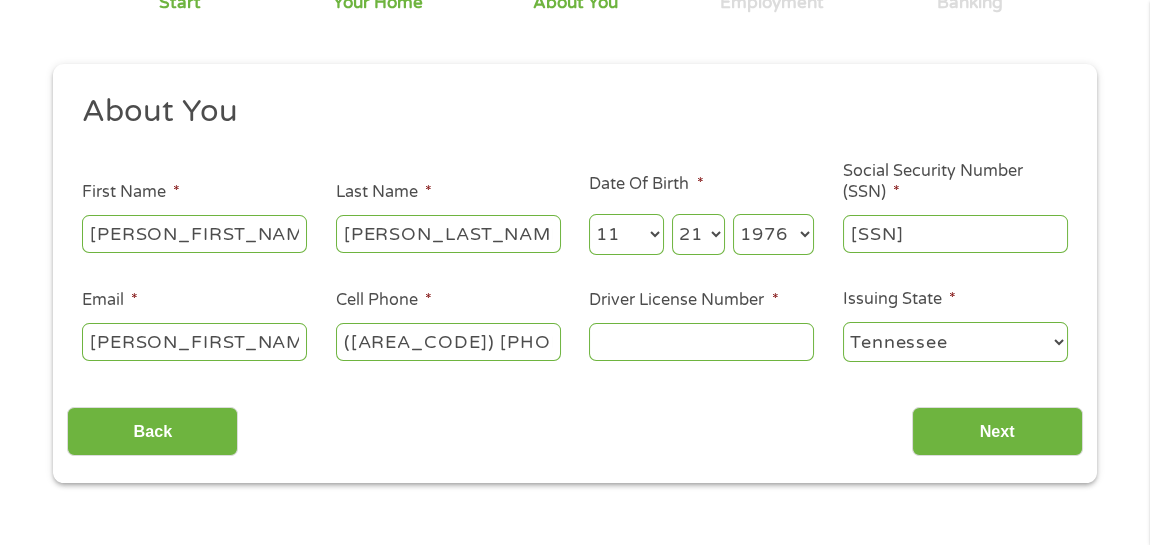 type on "([AREA_CODE]) [PHONE]" 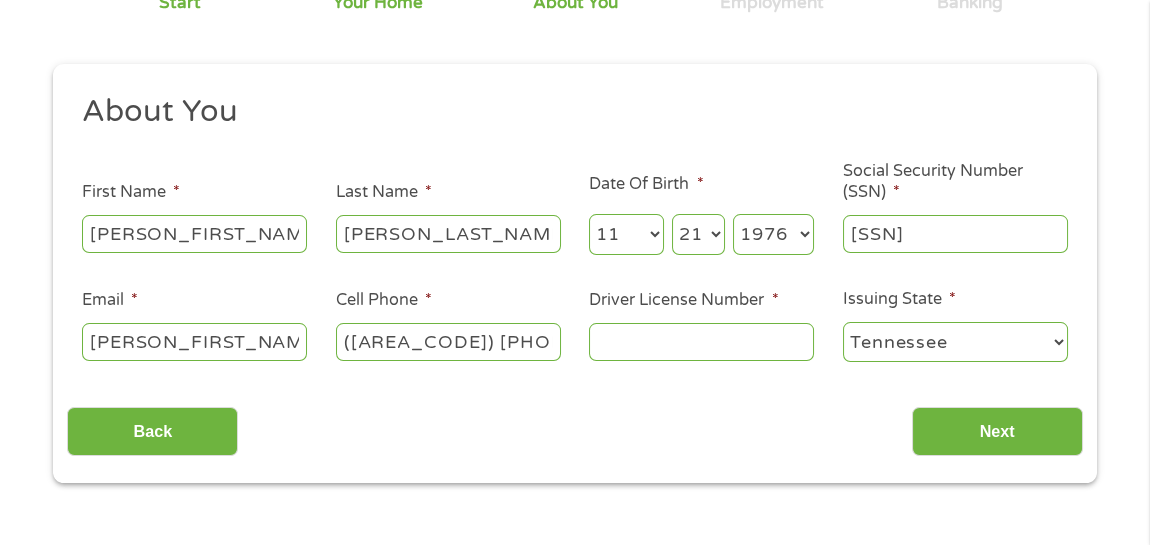 click on "Driver License Number *" at bounding box center [701, 342] 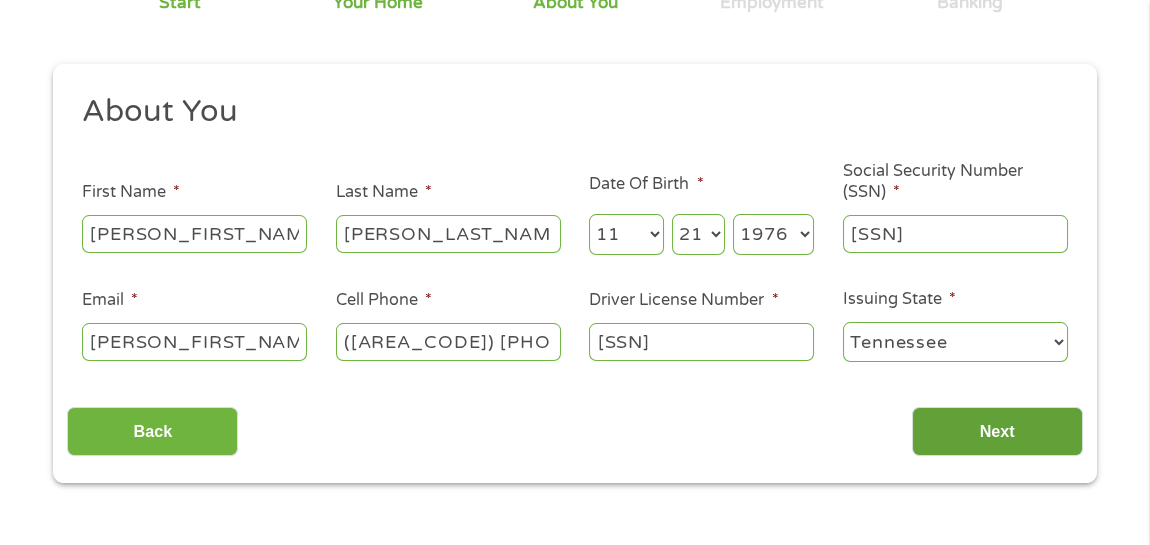 type on "[SSN]" 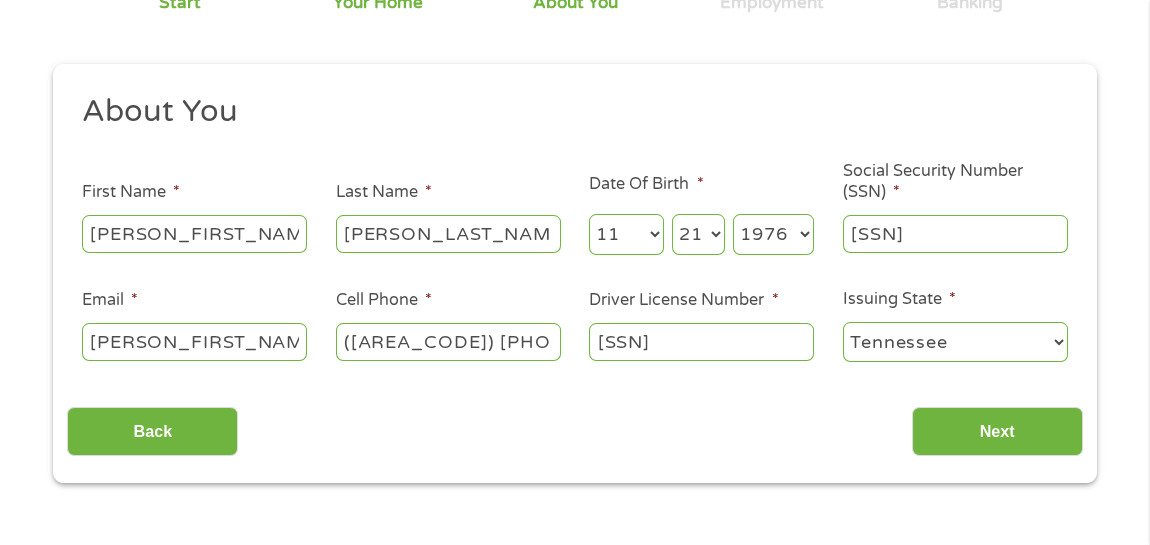 scroll, scrollTop: 7, scrollLeft: 8, axis: both 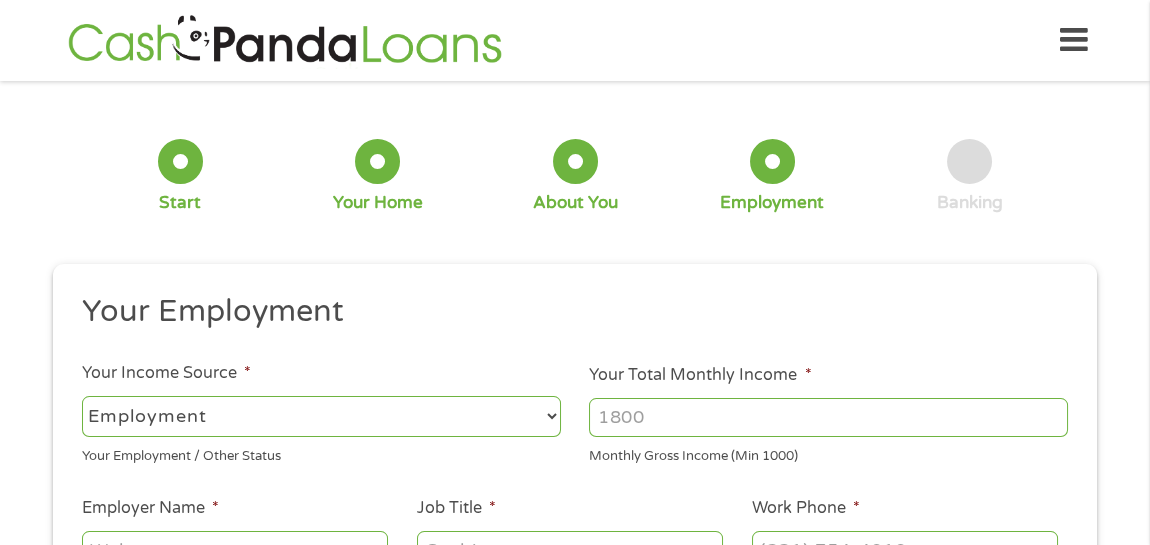 click on "--- Choose one --- Employment Self Employed Benefits" at bounding box center [321, 416] 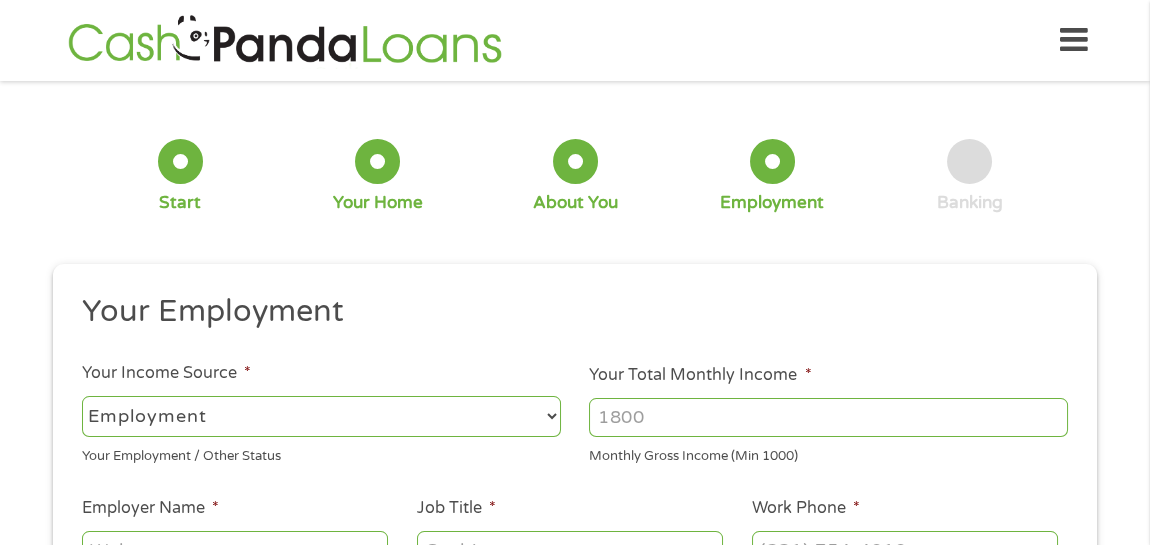 click on "--- Choose one --- Employment Self Employed Benefits" at bounding box center [321, 416] 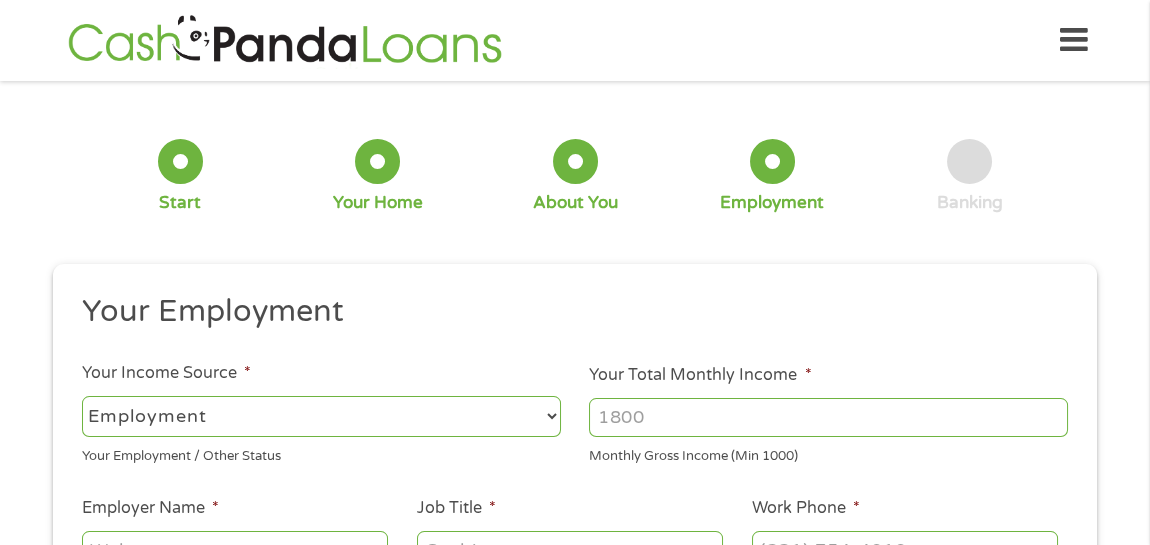 click on "Your Total Monthly Income *" at bounding box center [828, 417] 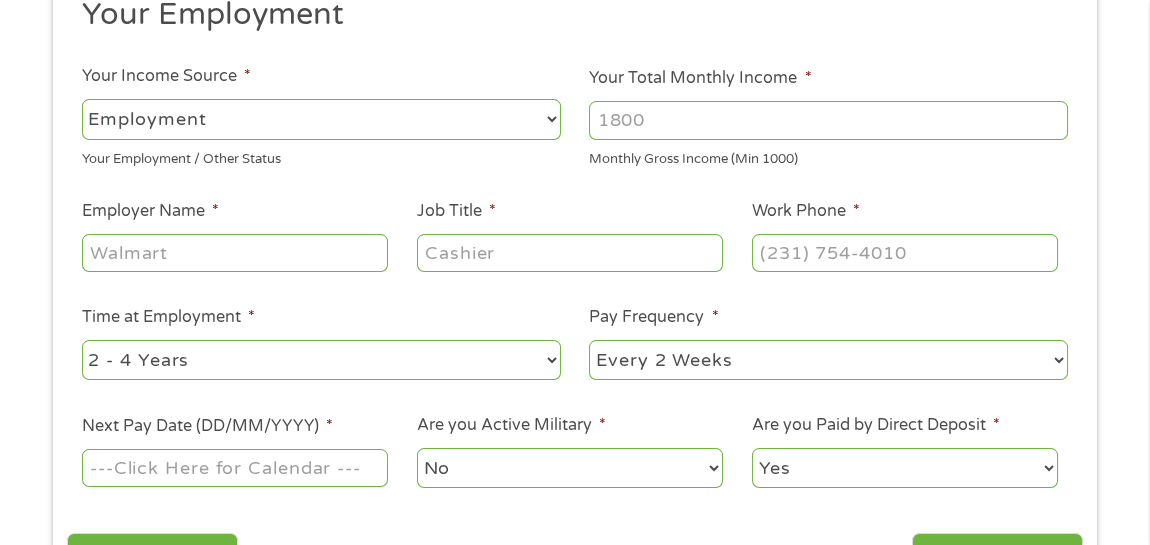 scroll, scrollTop: 299, scrollLeft: 0, axis: vertical 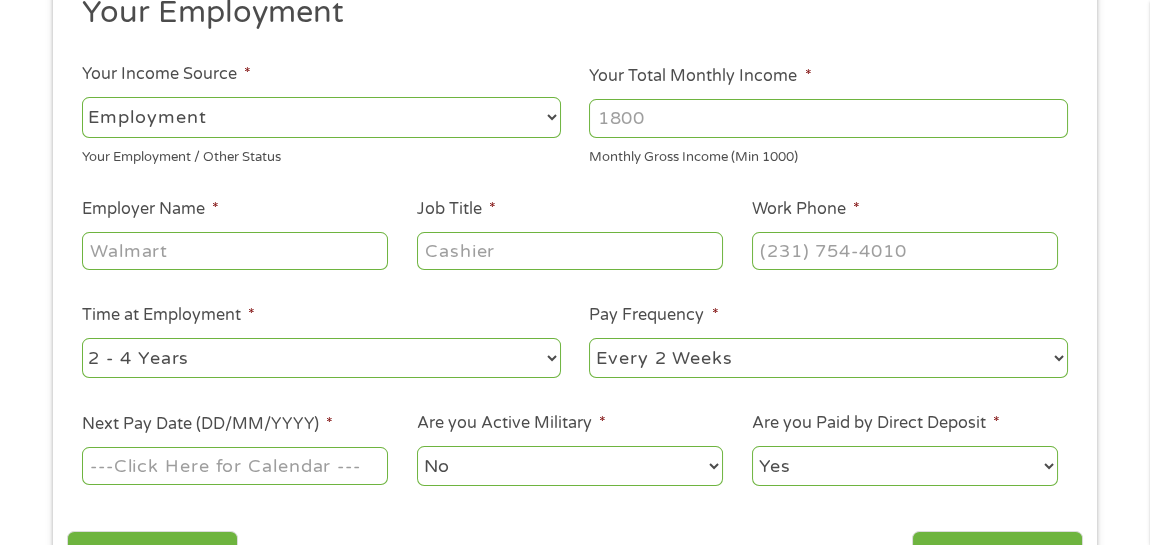 type on "[NUMBER]" 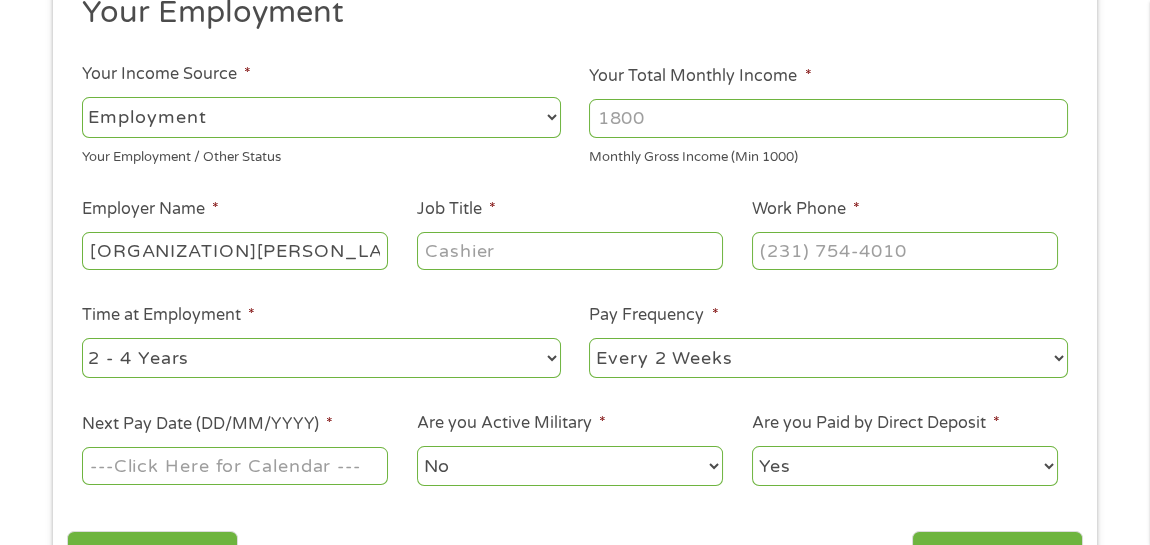type on "[ORGANIZATION][PERSON_LAST_NAME]" 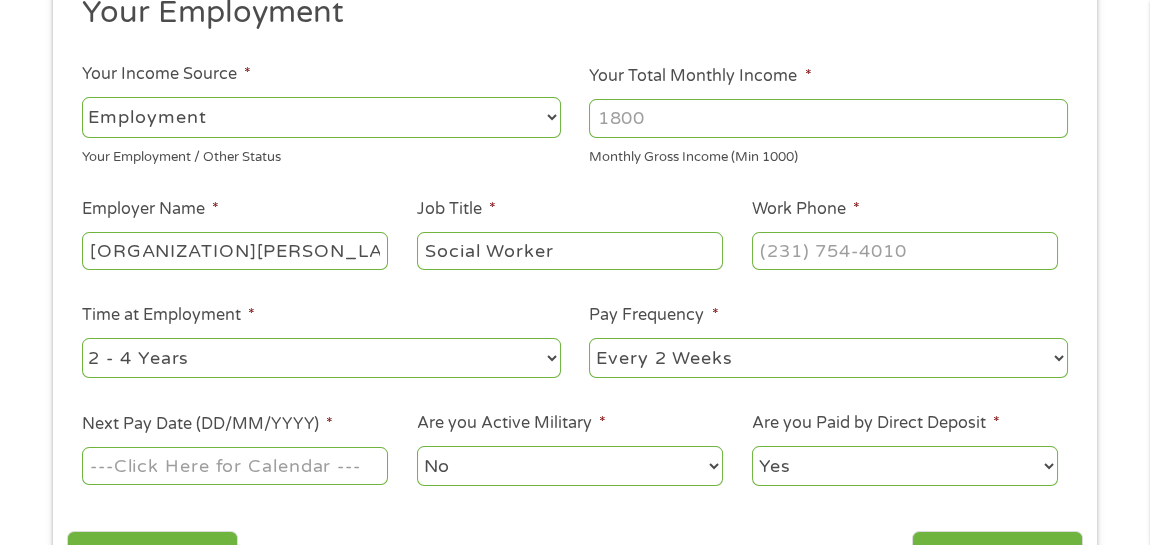 type on "Social Worker" 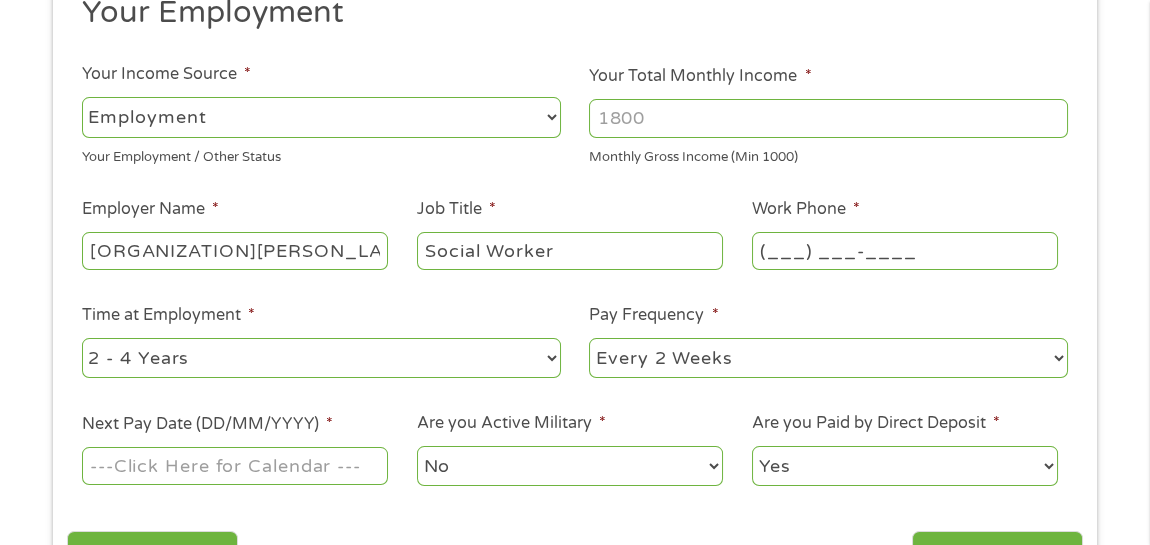 click on "(___) ___-____" at bounding box center [905, 251] 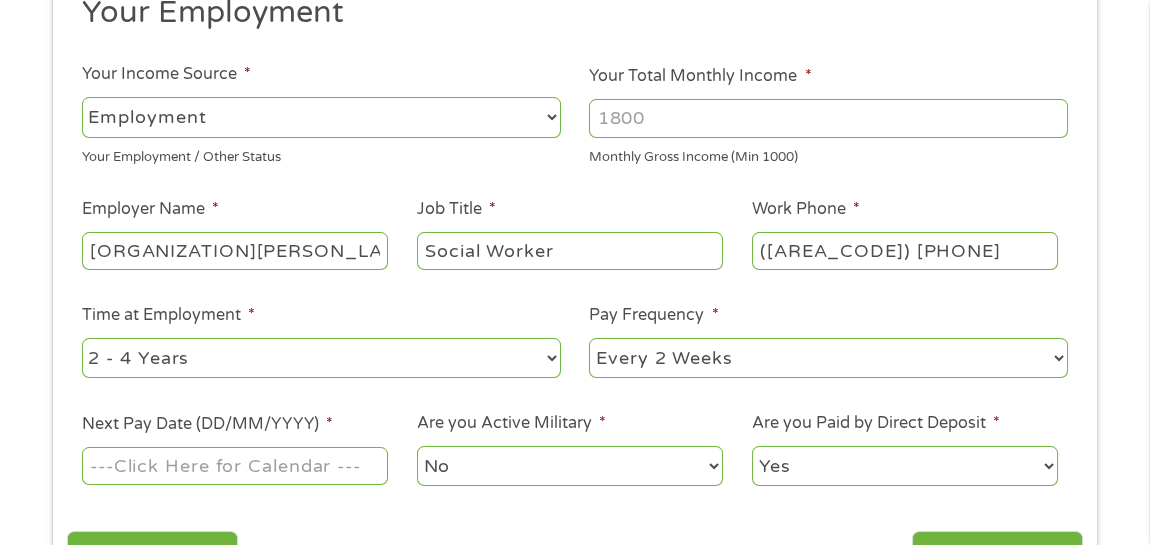 type on "([AREA_CODE]) [PHONE]" 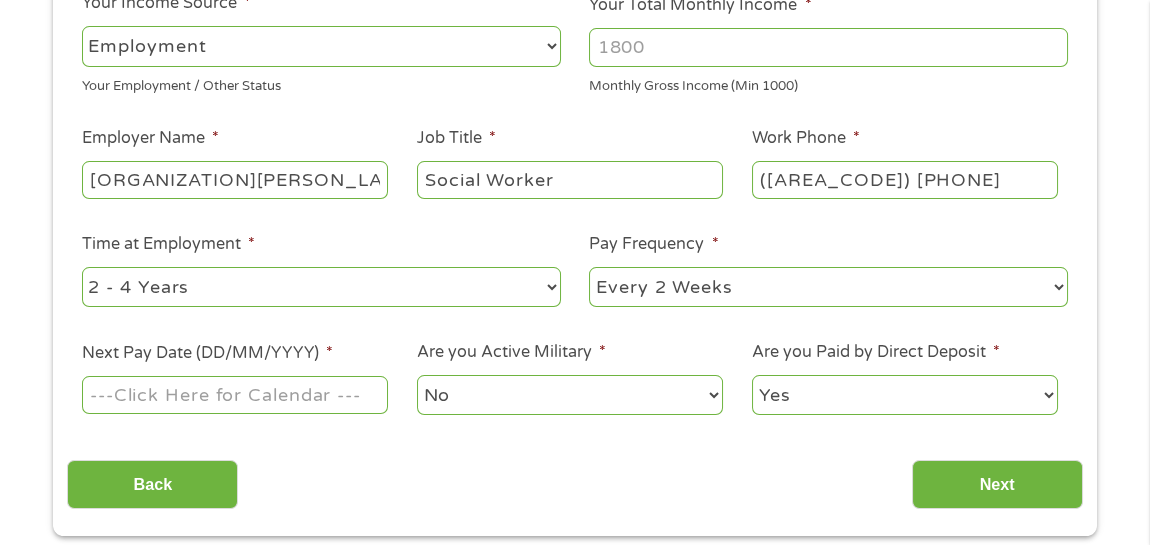 scroll, scrollTop: 400, scrollLeft: 0, axis: vertical 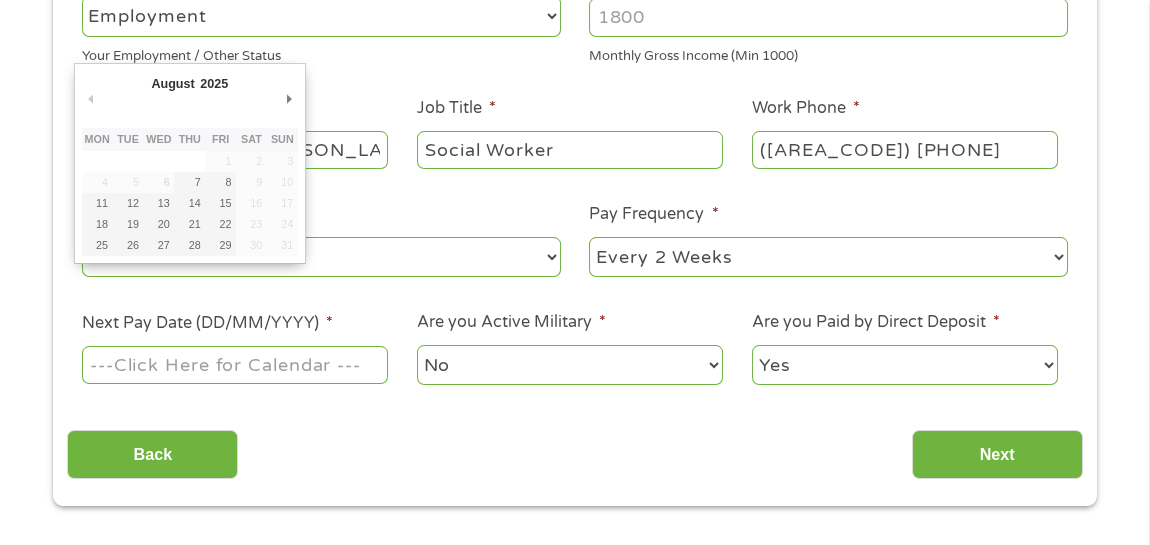 click on "Next Pay Date (DD/MM/YYYY) *" at bounding box center (235, 365) 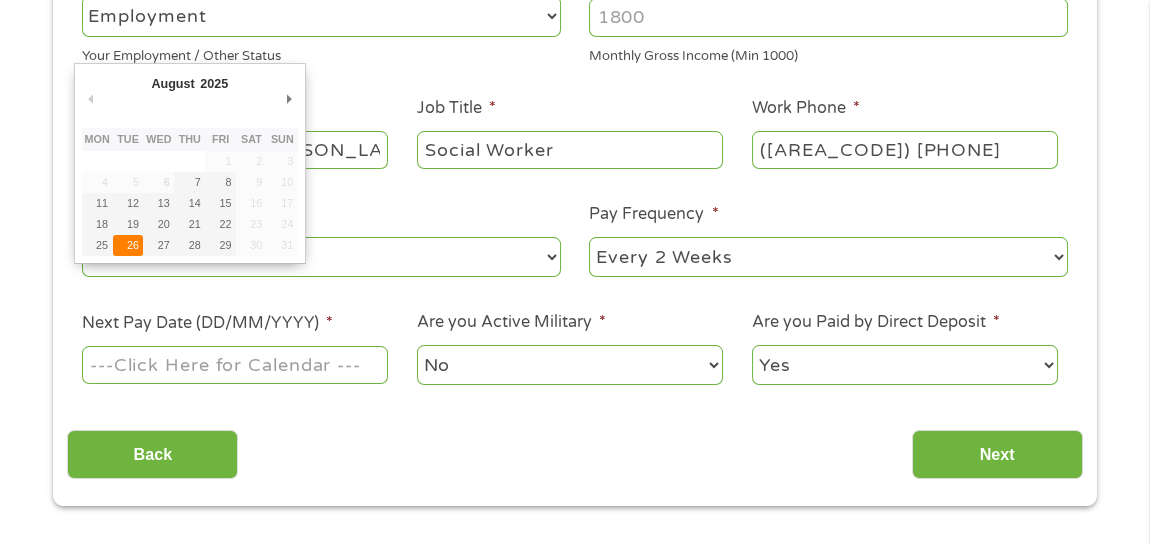 type on "[DATE]" 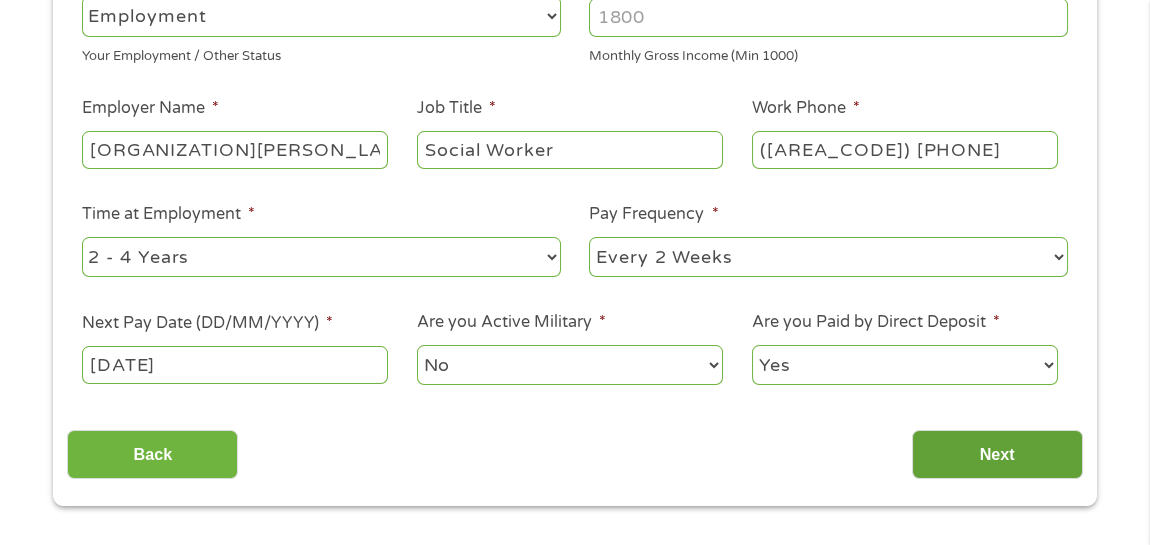 click on "Next" at bounding box center (997, 454) 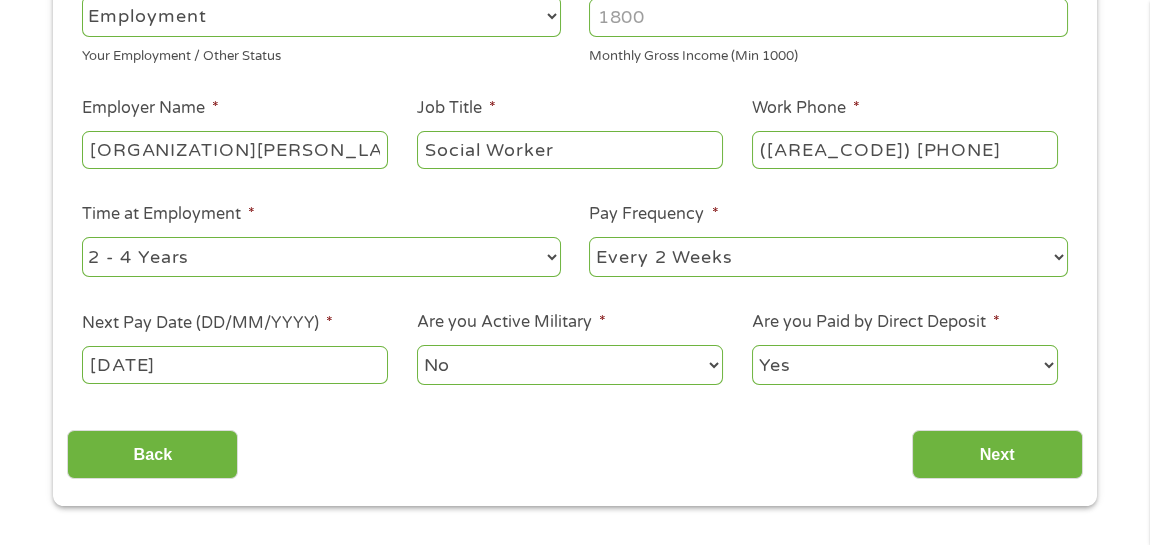 scroll, scrollTop: 7, scrollLeft: 8, axis: both 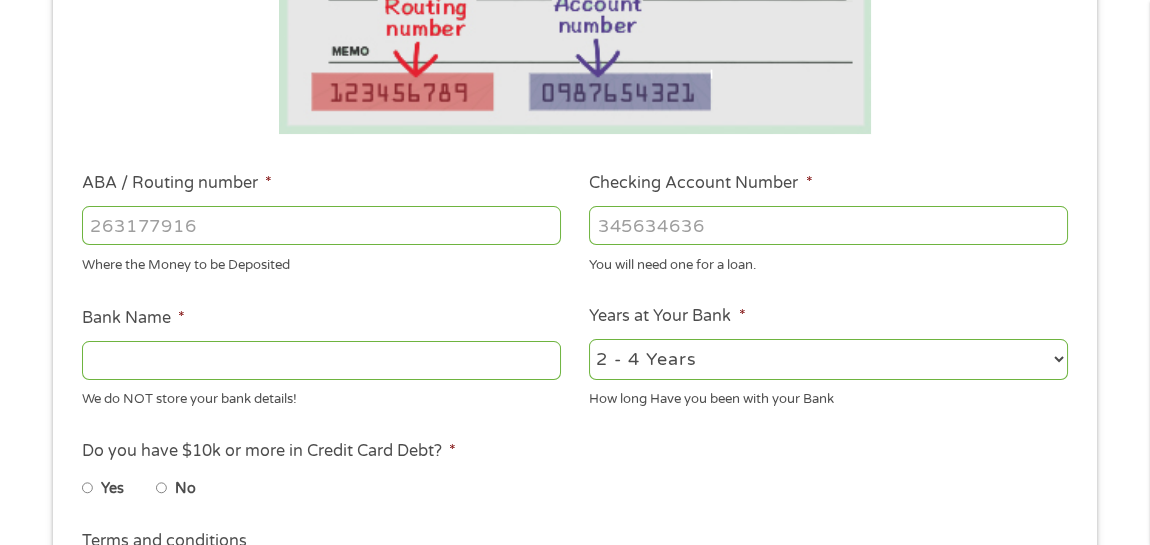 click on "ABA / Routing number *" at bounding box center (321, 225) 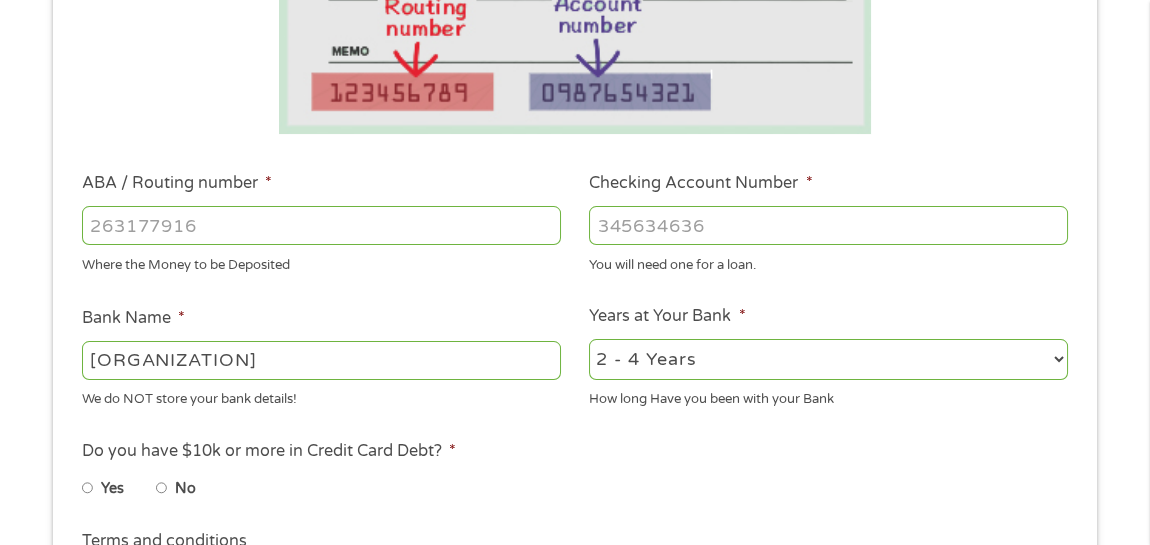 type on "[SSN]" 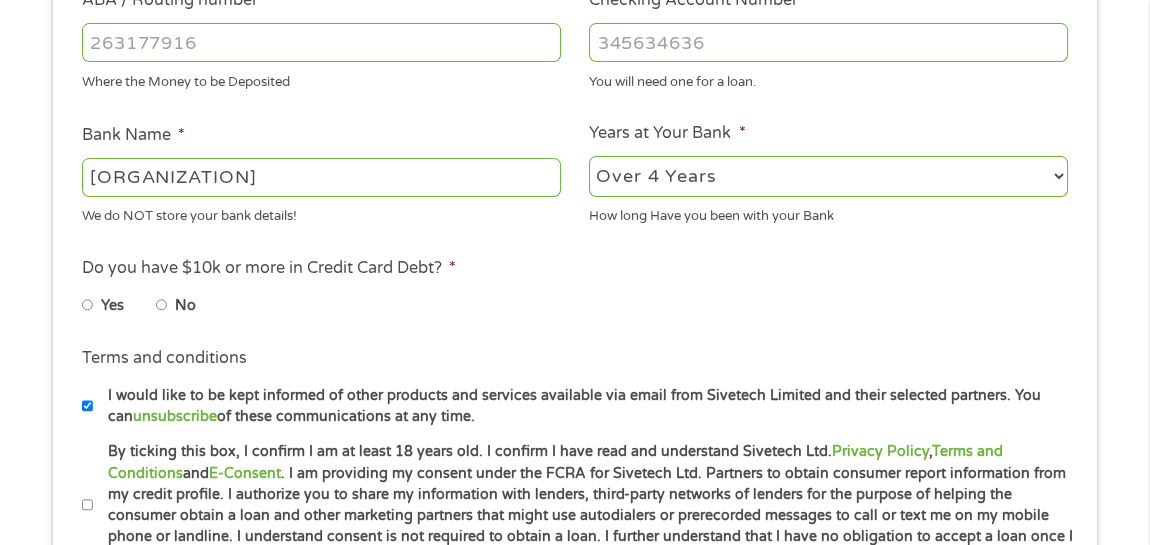 scroll, scrollTop: 699, scrollLeft: 0, axis: vertical 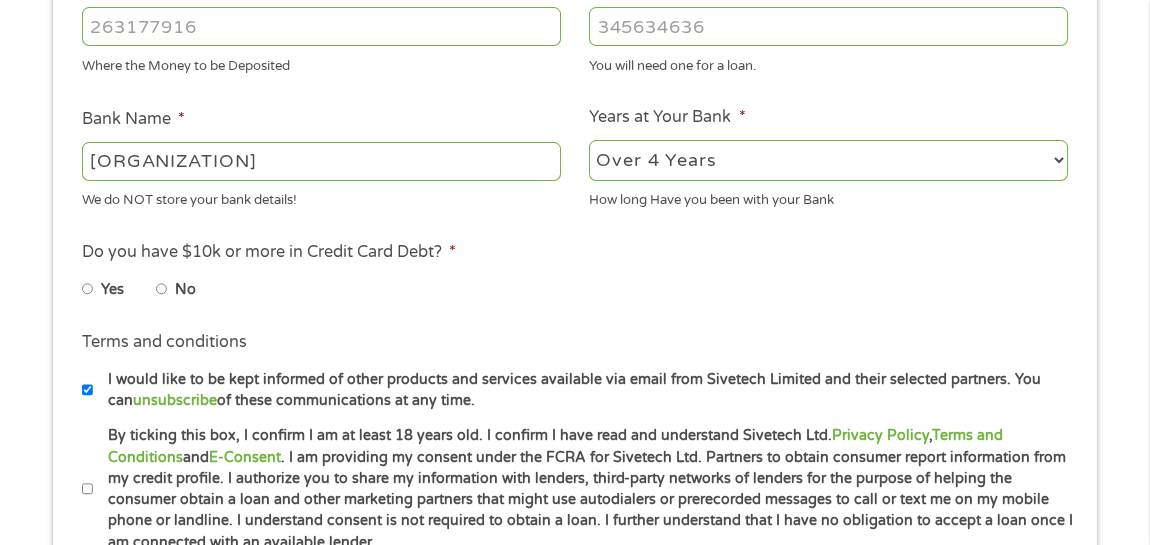 click on "No" at bounding box center (162, 289) 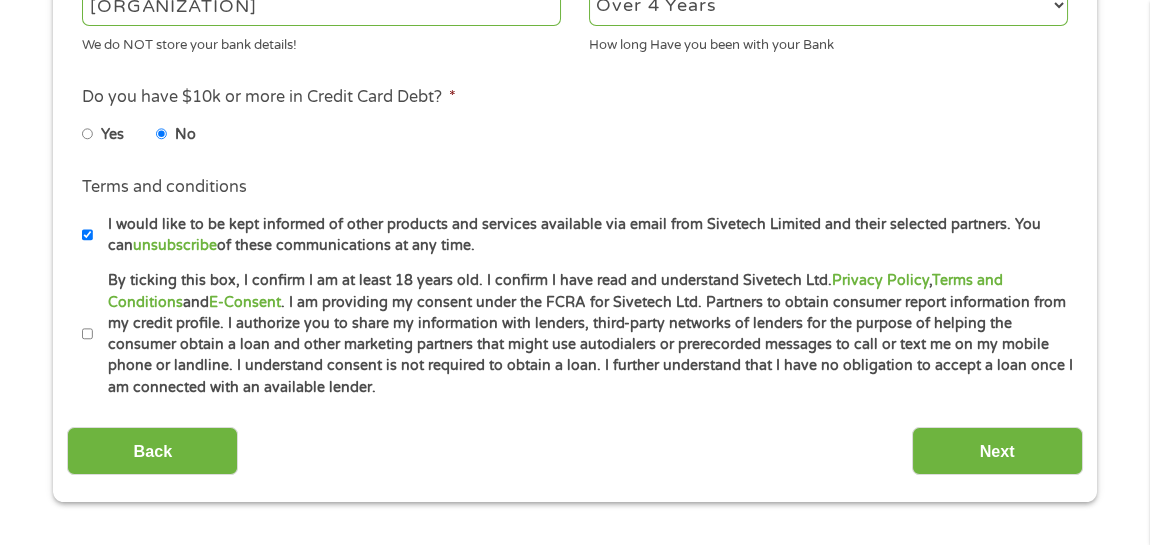 scroll, scrollTop: 900, scrollLeft: 0, axis: vertical 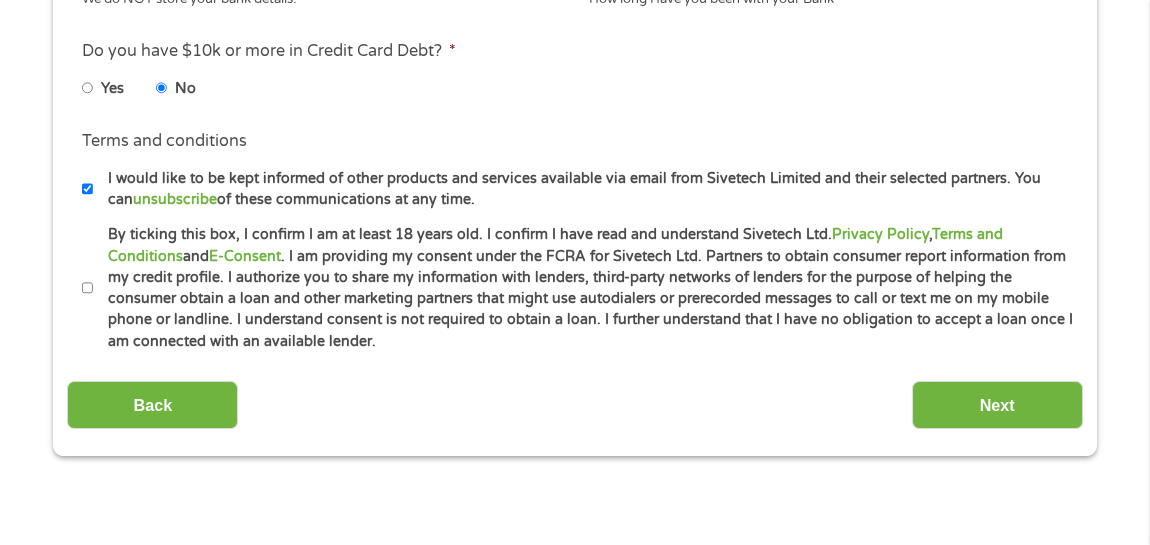 click on "By ticking this box, I confirm I am at least 18 years old. I confirm I have read and understand Sivetech Ltd.  Privacy Policy ,  Terms and Conditions  and  E-Consent . I am providing my consent under the FCRA for Sivetech Ltd. Partners to obtain consumer report information from my credit profile. I authorize you to share my information with lenders, third-party networks of lenders for the purpose of helping the consumer obtain a loan and other marketing partners that might use autodialers or prerecorded messages to call or text me on my mobile phone or landline. I understand consent is not required to obtain a loan. I further understand that I have no obligation to accept a loan once I am connected with an available lender." at bounding box center [583, 288] 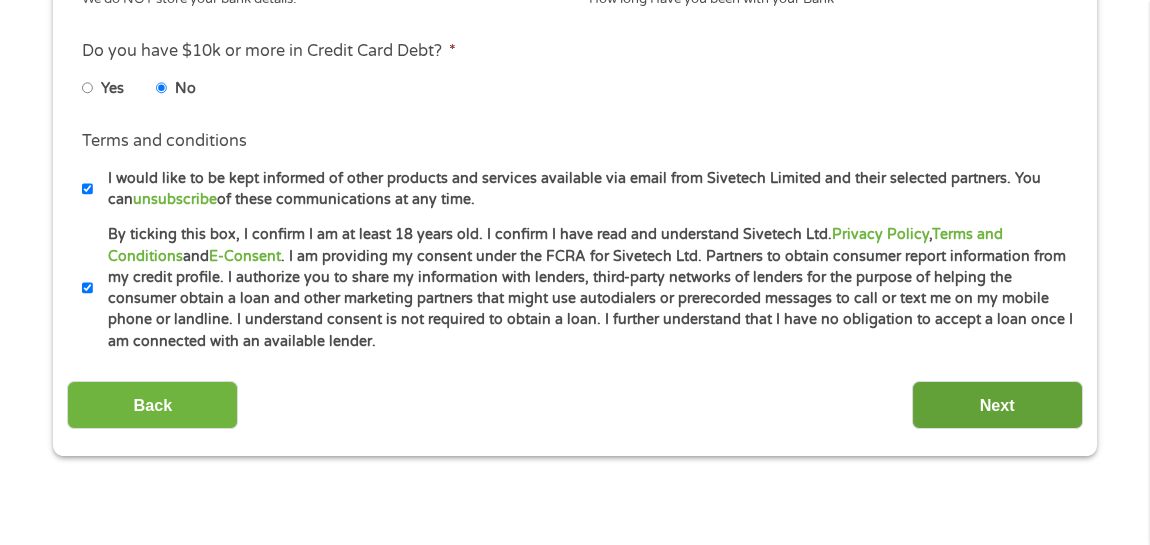 click on "Next" at bounding box center [997, 405] 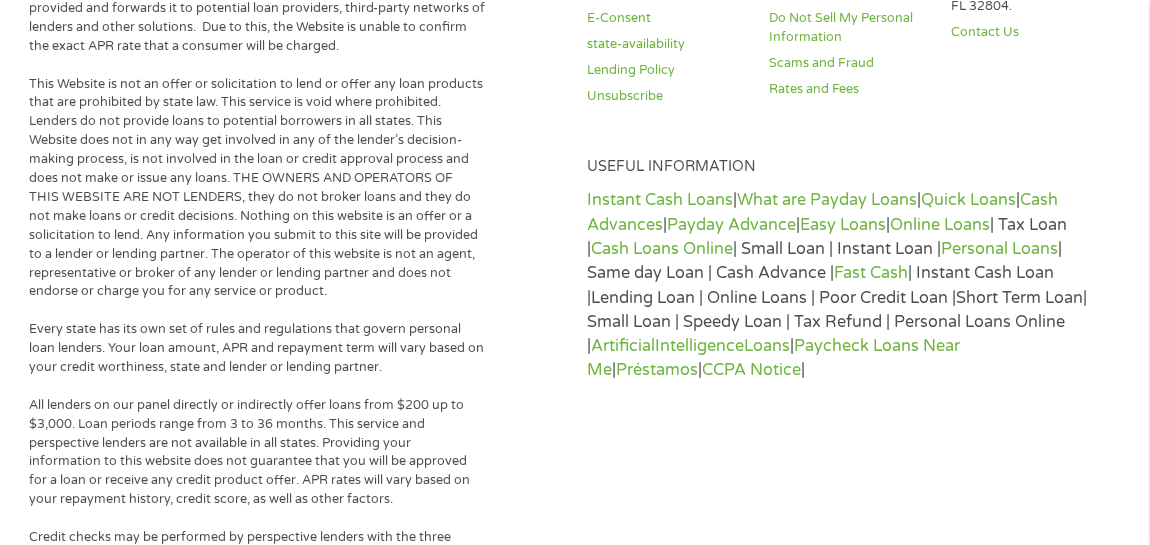 scroll, scrollTop: 7, scrollLeft: 8, axis: both 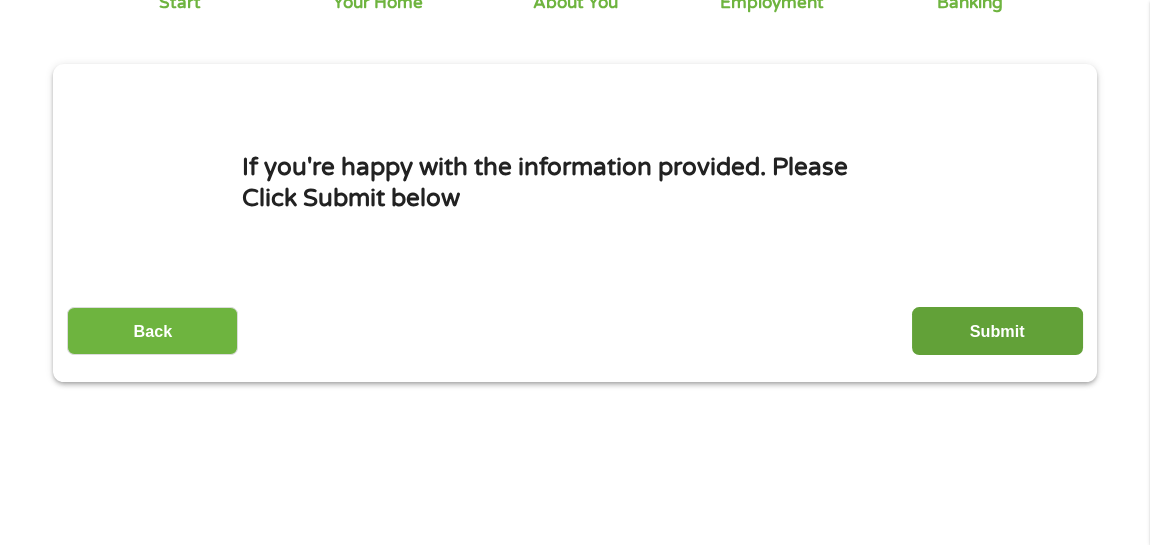 click on "Submit" at bounding box center (997, 331) 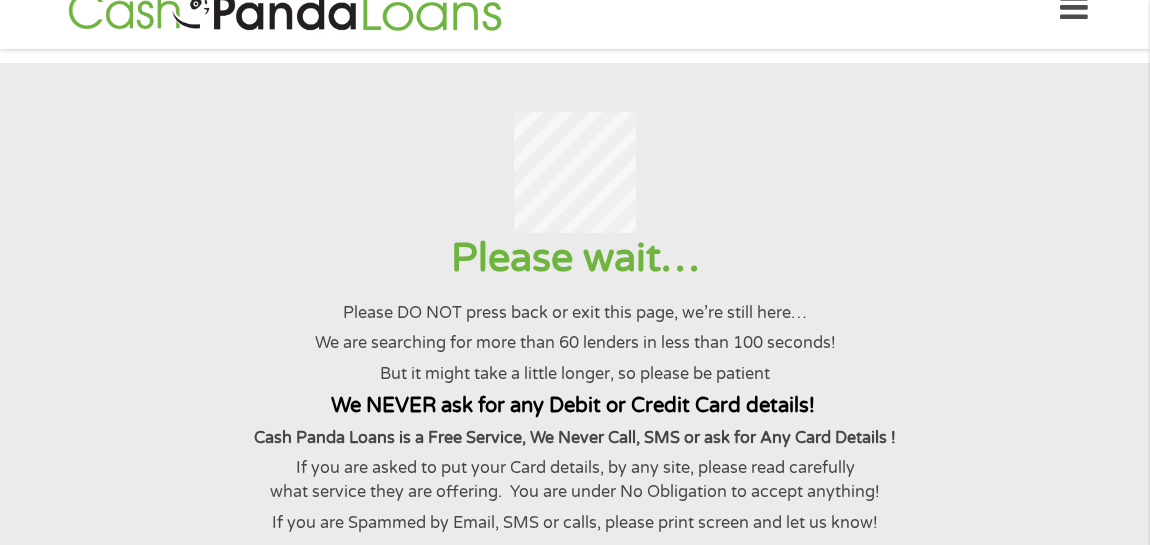 scroll, scrollTop: 0, scrollLeft: 0, axis: both 